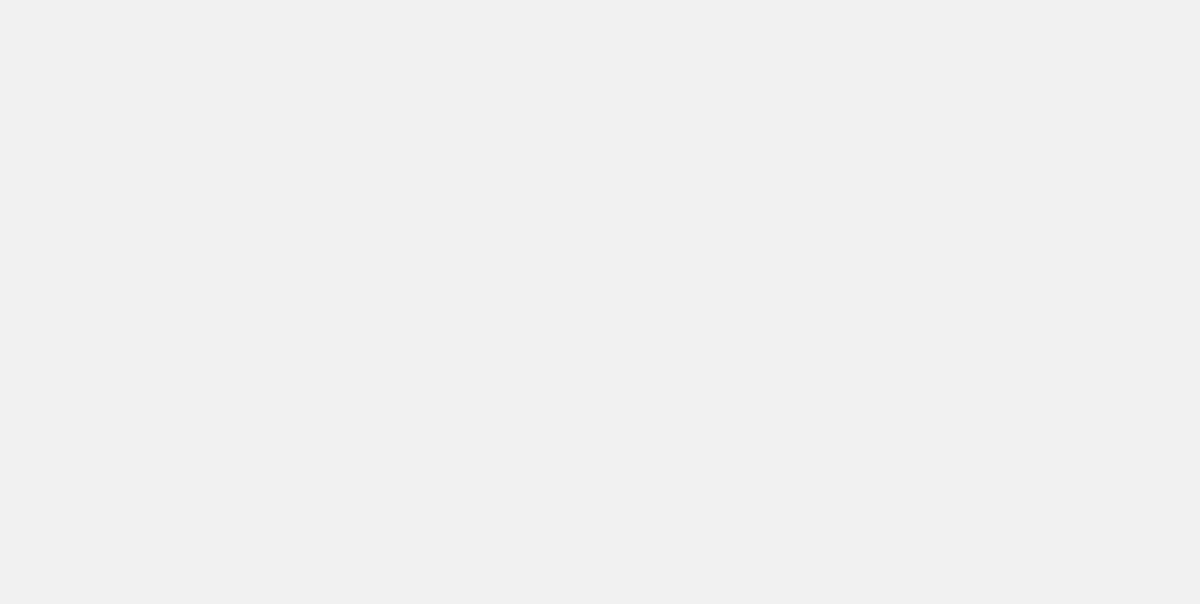 scroll, scrollTop: 0, scrollLeft: 0, axis: both 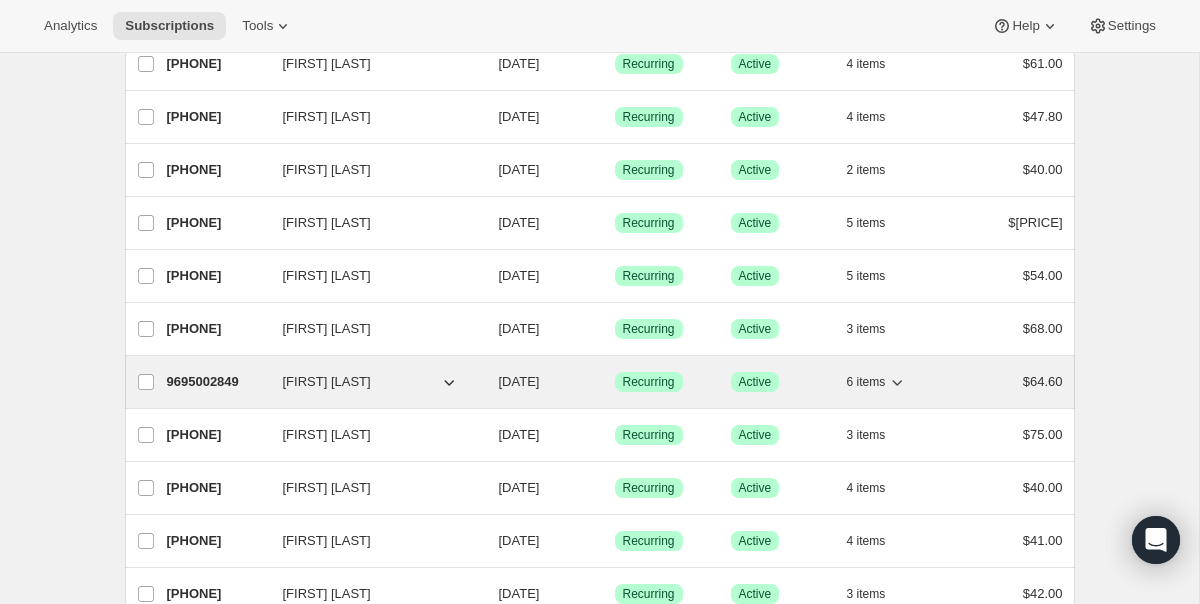 click at bounding box center [449, 382] 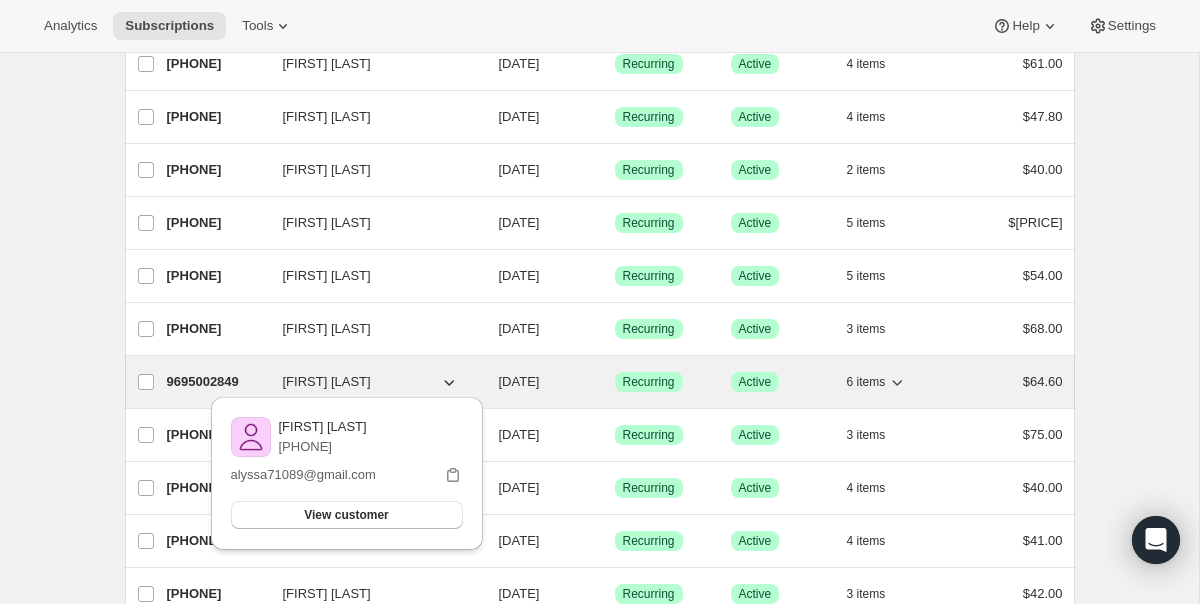 click on "[FIRST] [LAST]" at bounding box center (327, 382) 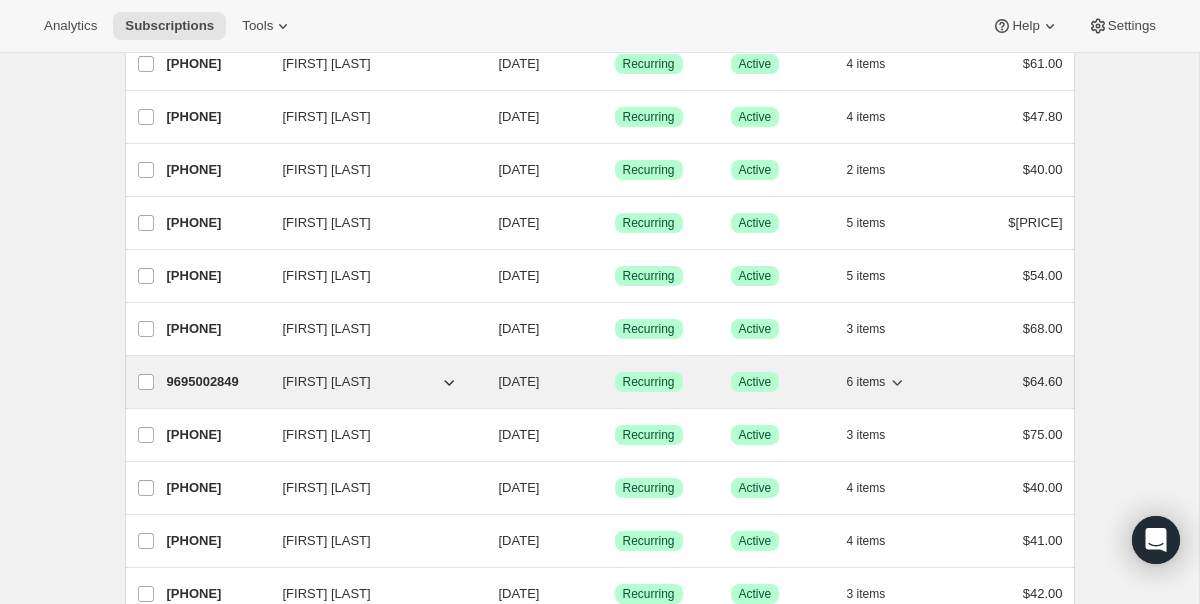 click on "[FIRST] [LAST]" at bounding box center (327, 382) 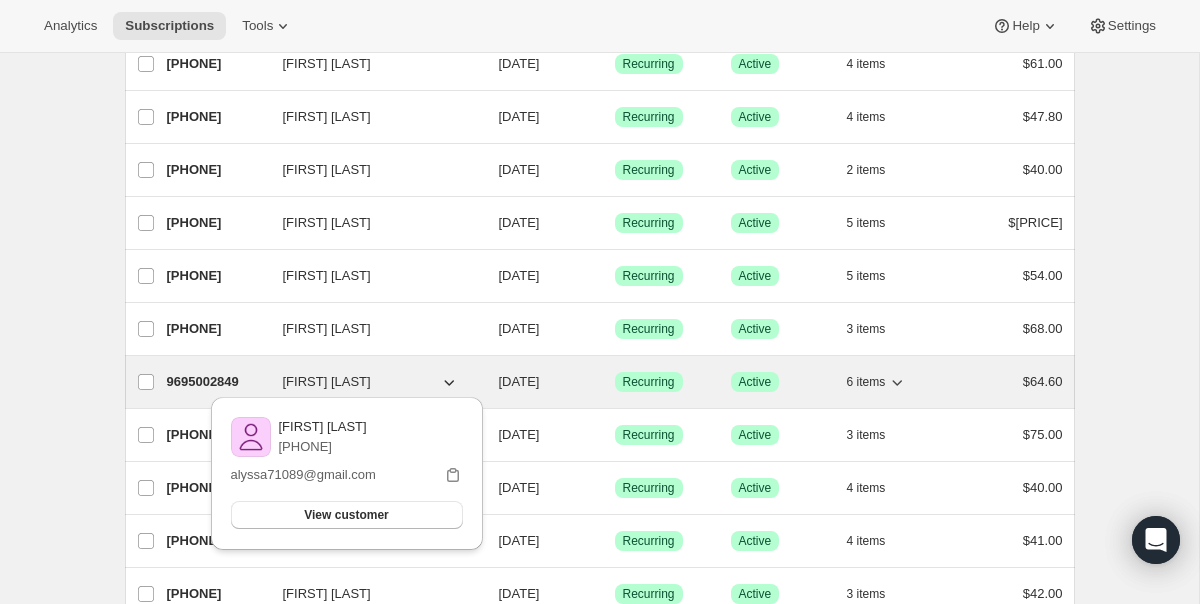 click on "9695002849" at bounding box center (217, 382) 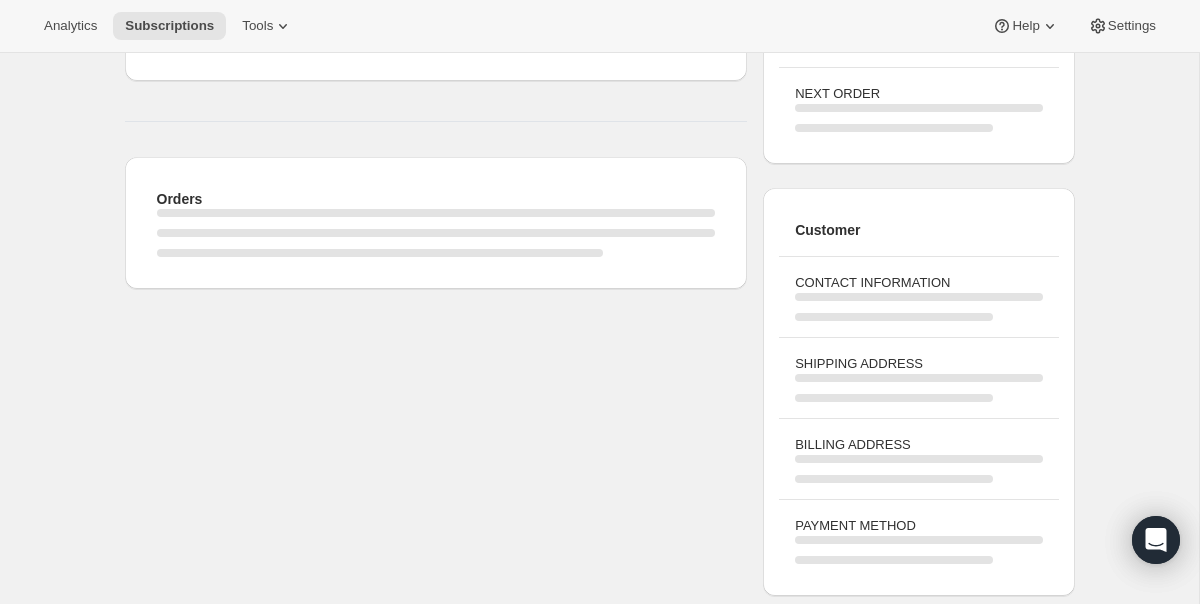 scroll, scrollTop: 0, scrollLeft: 0, axis: both 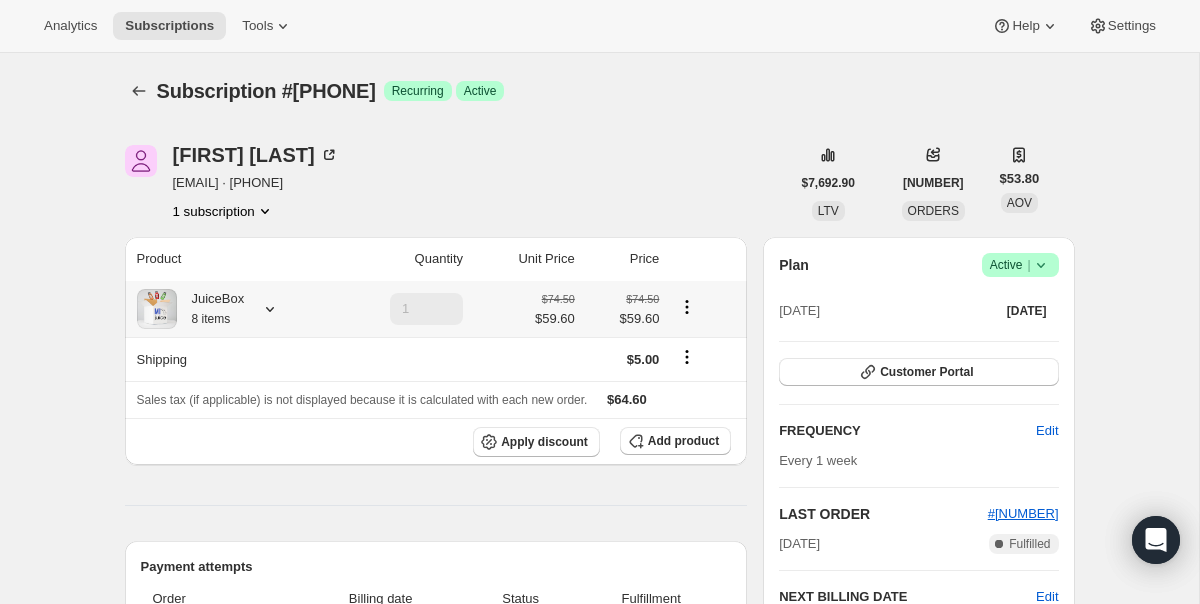 click at bounding box center [270, 309] 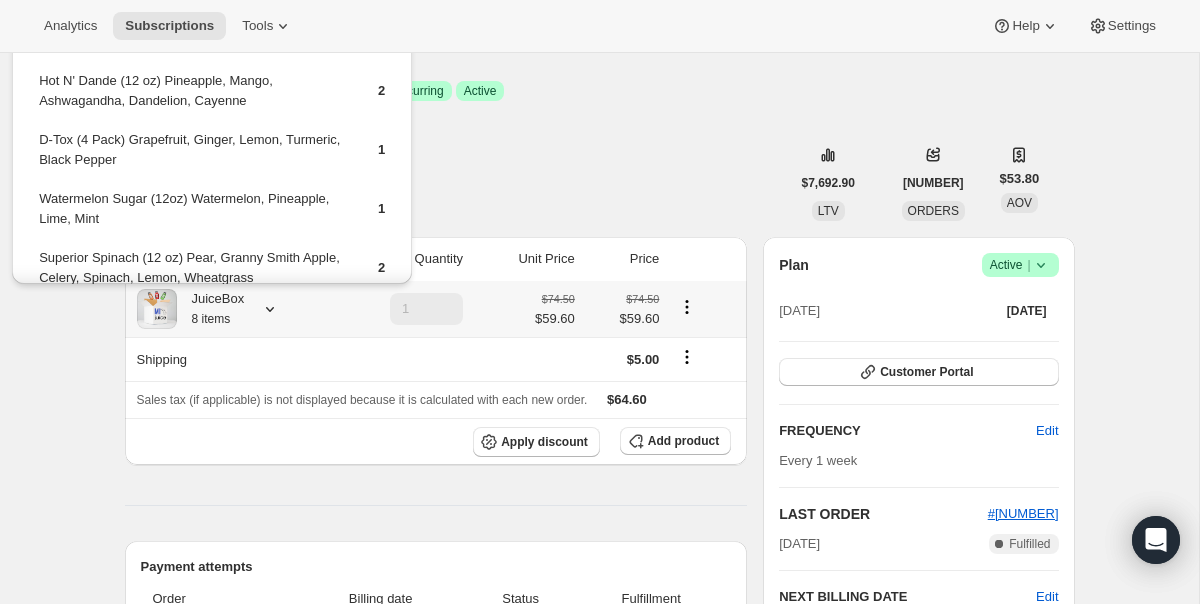 scroll, scrollTop: 175, scrollLeft: 0, axis: vertical 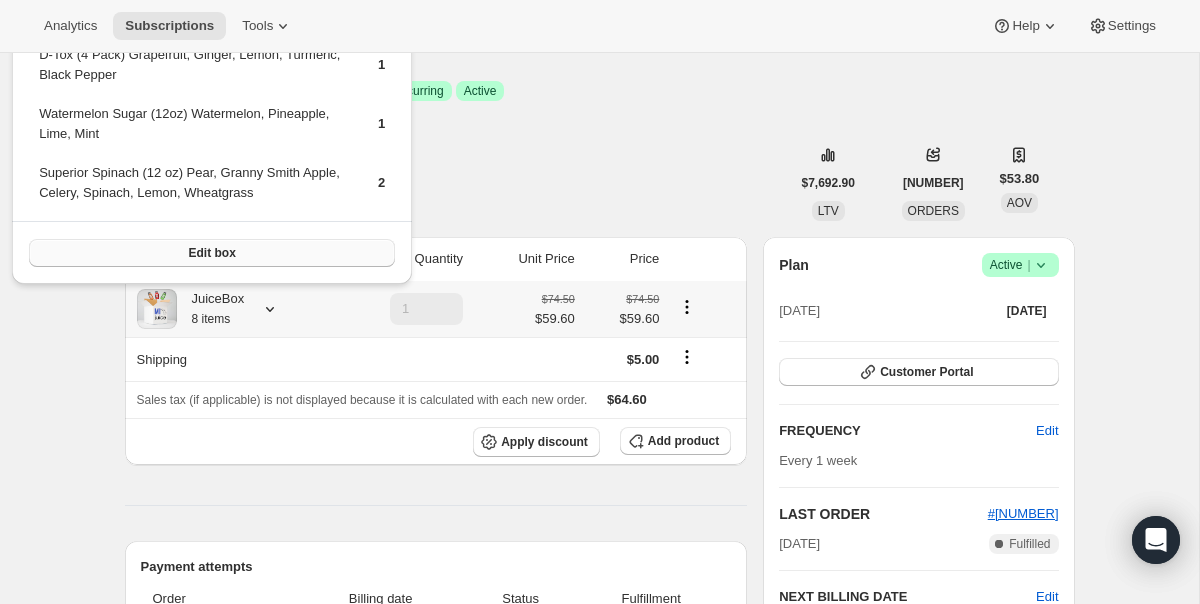 click on "Edit box" at bounding box center [212, 253] 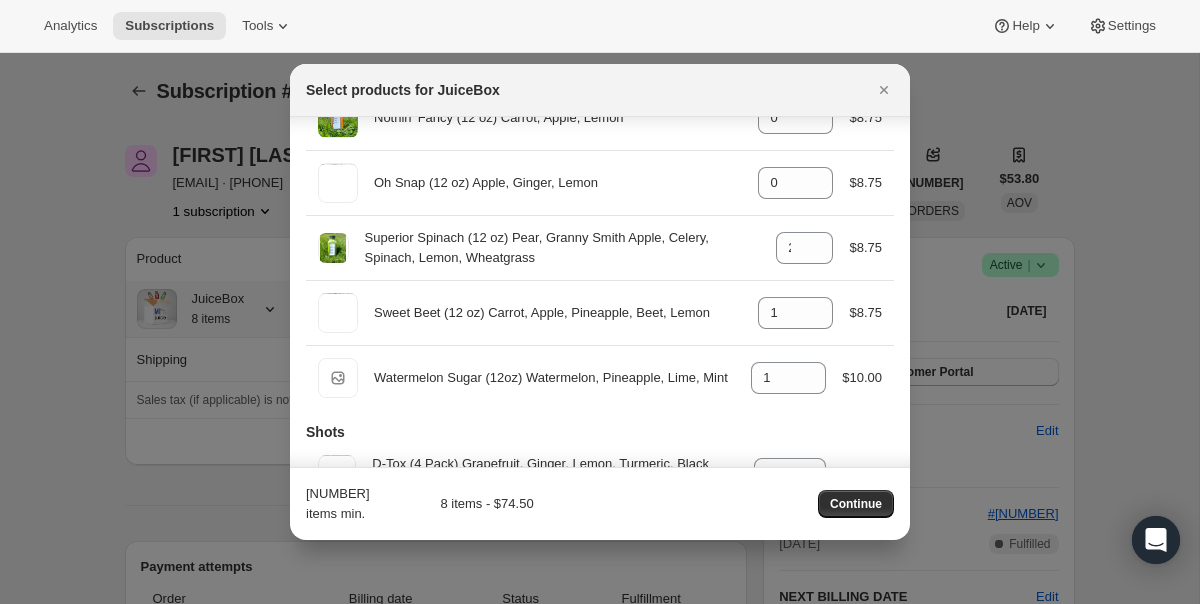 scroll, scrollTop: 441, scrollLeft: 0, axis: vertical 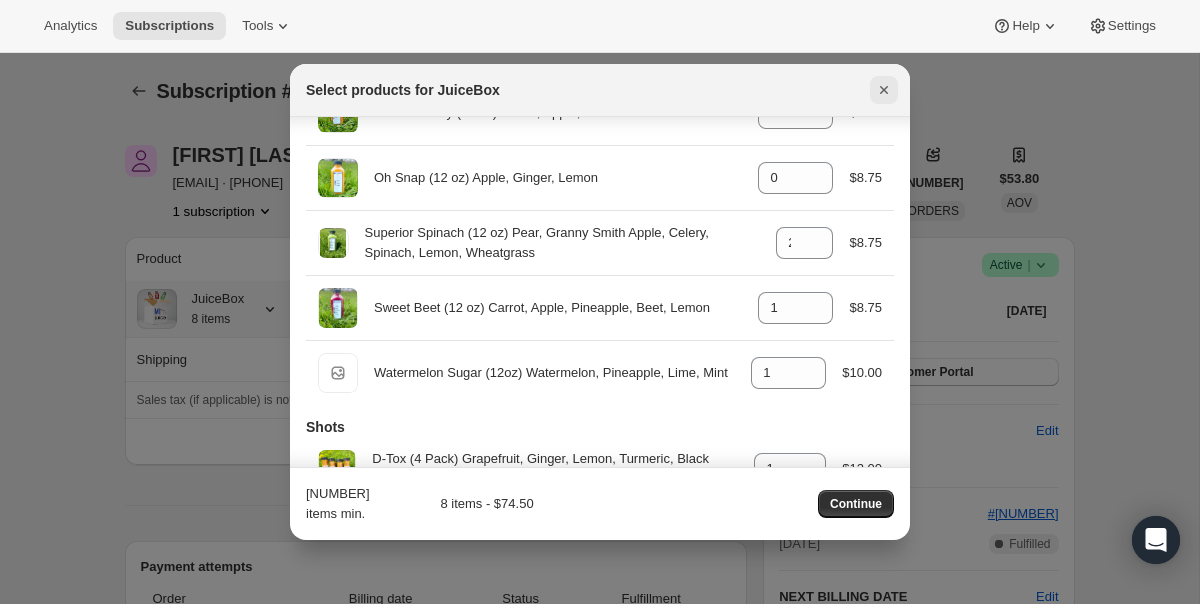 click at bounding box center (884, 90) 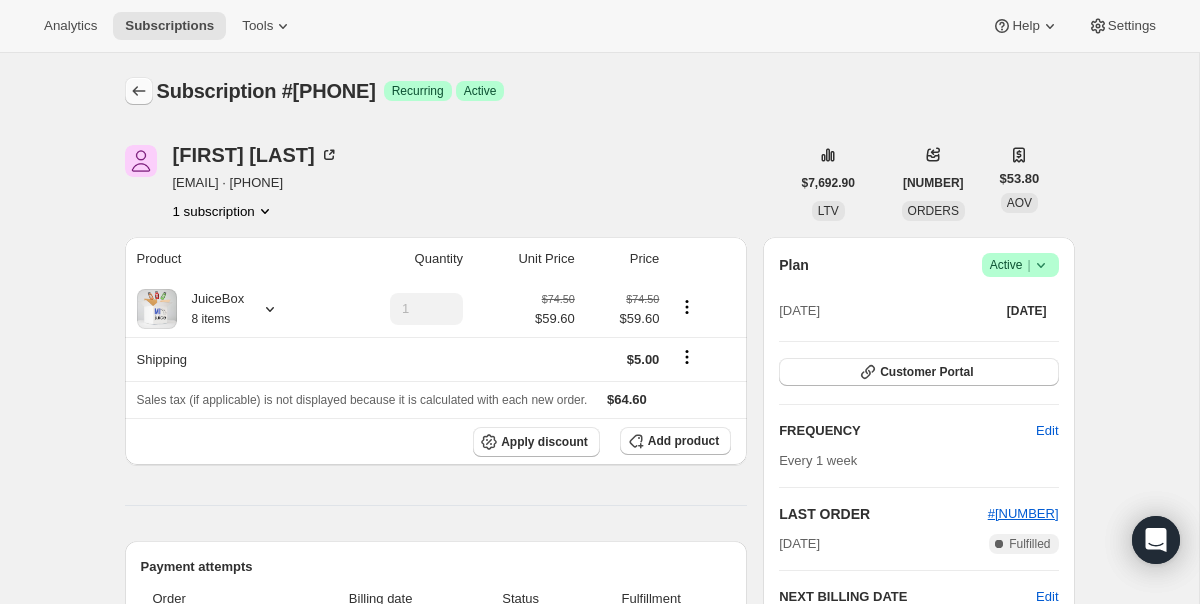 click at bounding box center [139, 91] 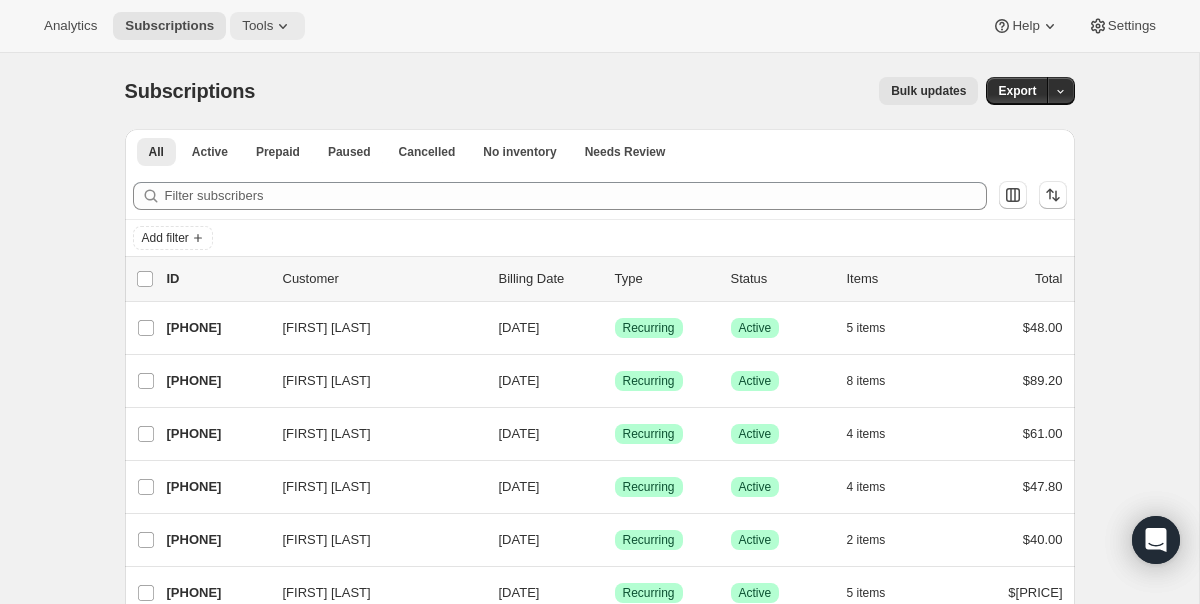 click on "Tools" at bounding box center [267, 26] 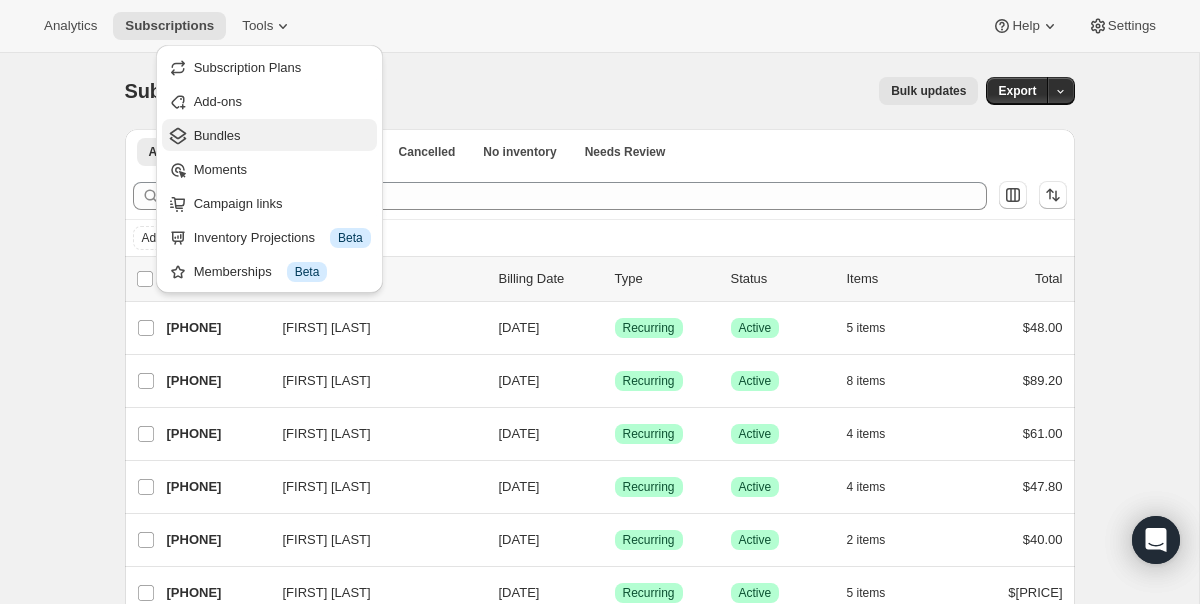 click on "Bundles" at bounding box center (217, 135) 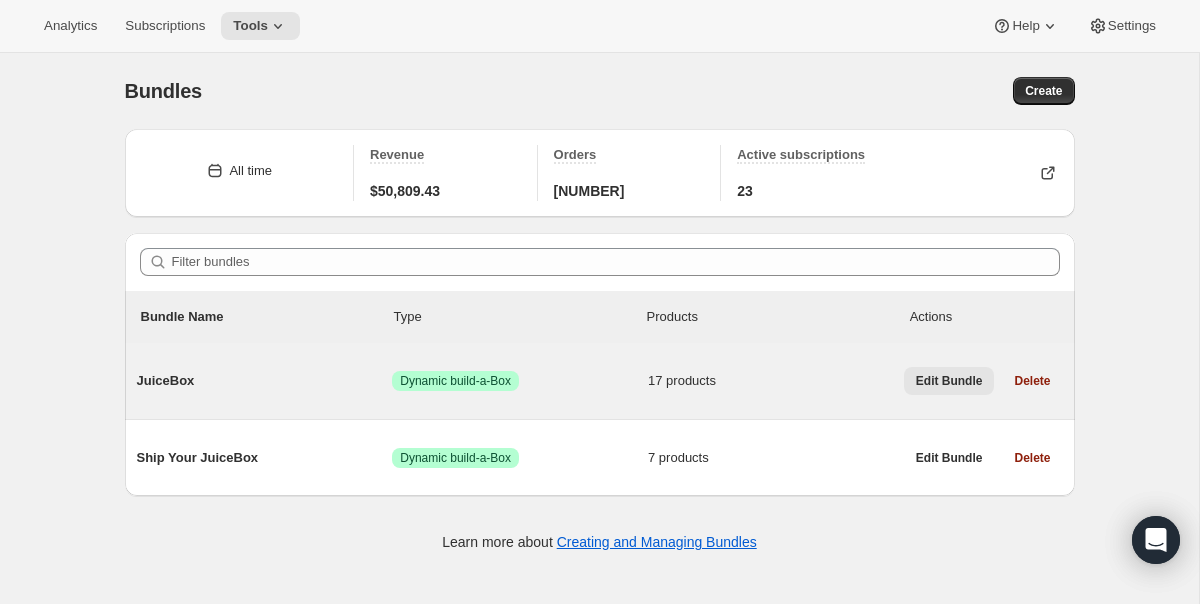 click on "Edit Bundle" at bounding box center [949, 381] 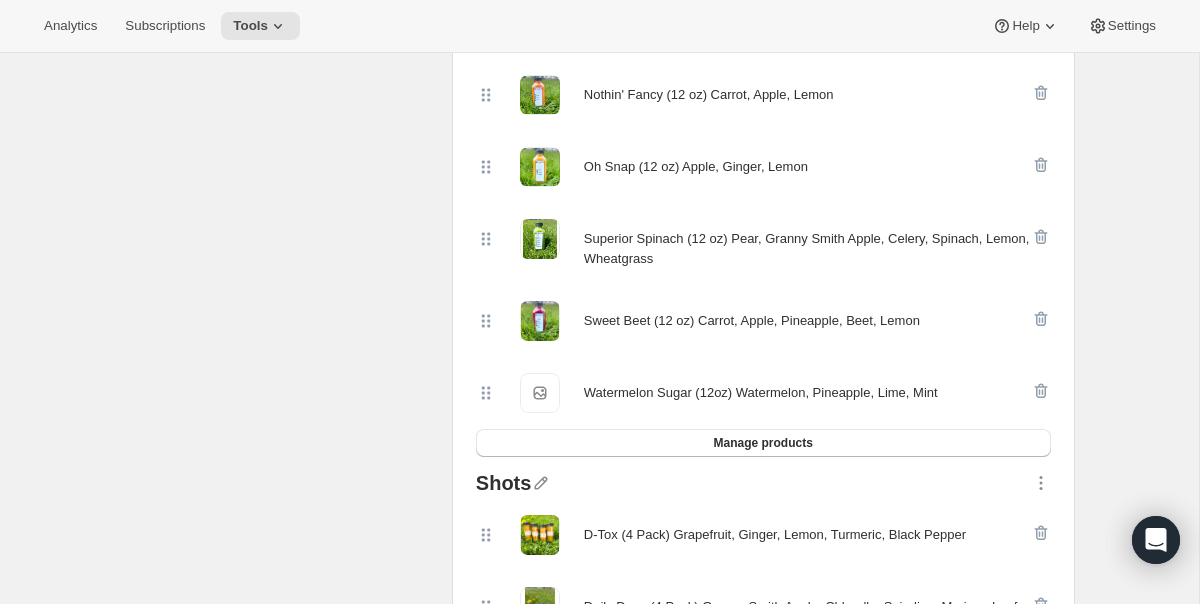 scroll, scrollTop: 922, scrollLeft: 0, axis: vertical 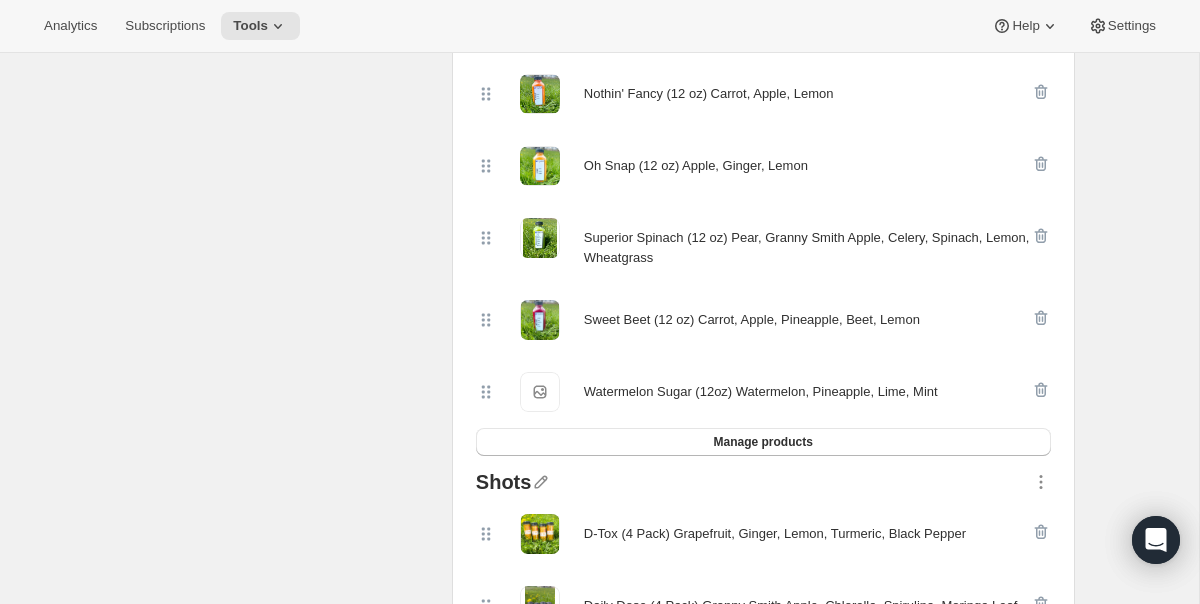 click on "Watermelon Sugar (12oz) Watermelon, Pineapple, Lime, Mint" at bounding box center (761, 392) 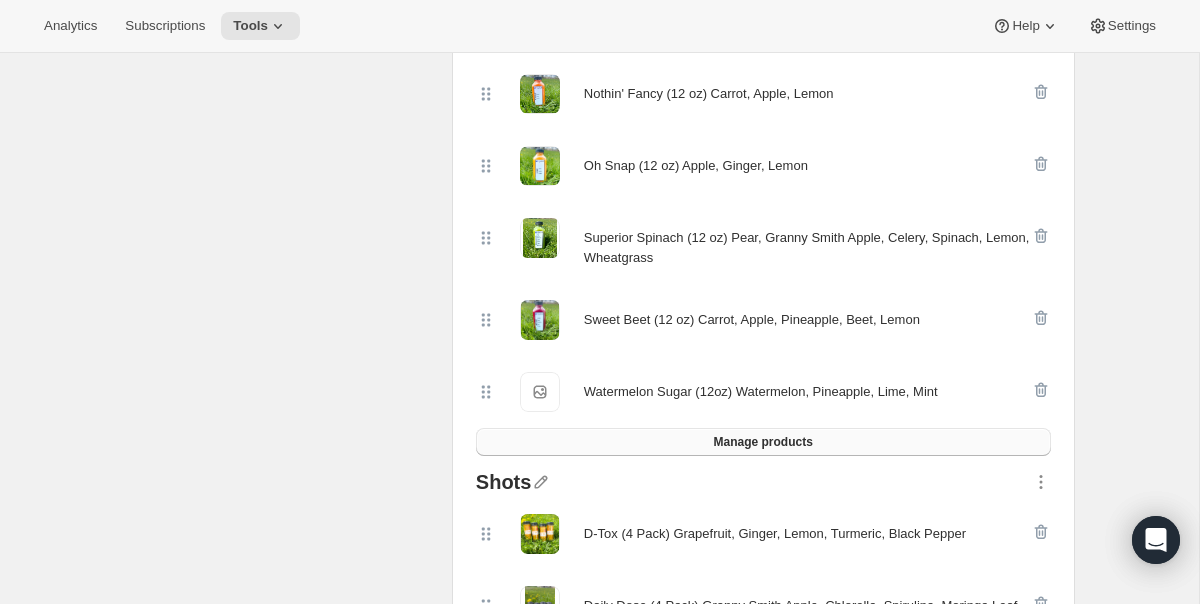 click on "Manage products" at bounding box center (763, 442) 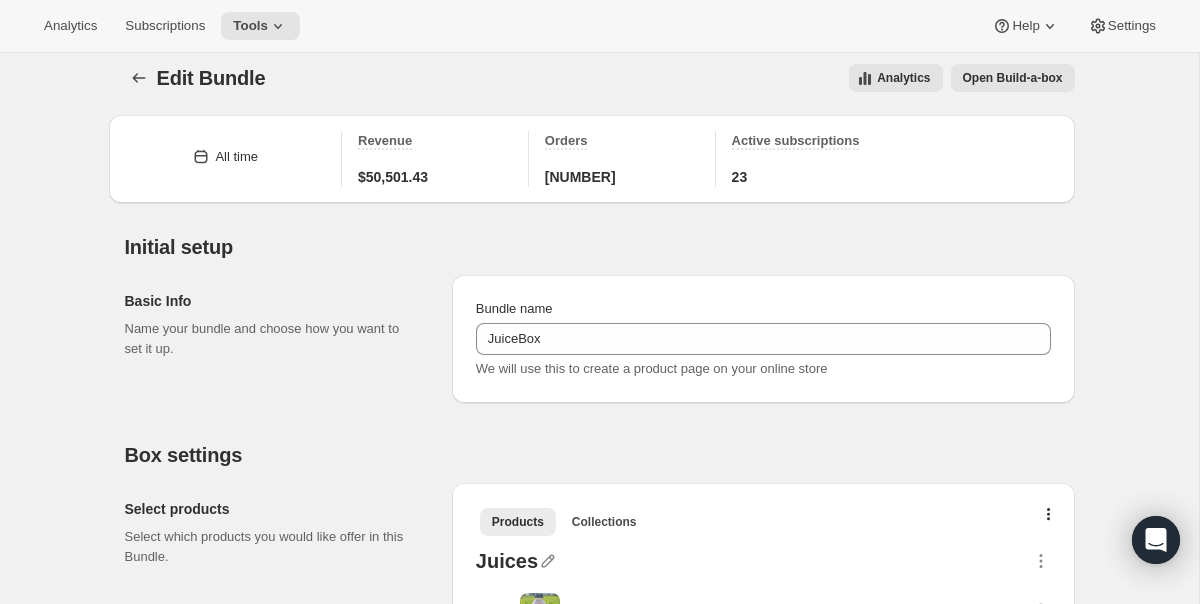 scroll, scrollTop: 0, scrollLeft: 0, axis: both 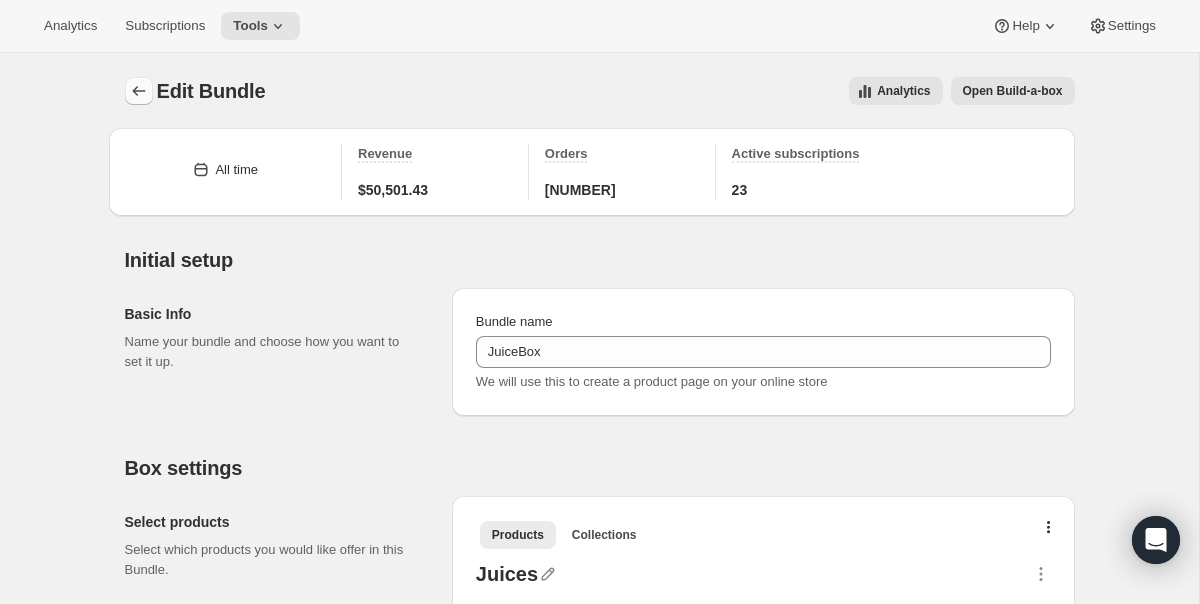 click at bounding box center (139, 91) 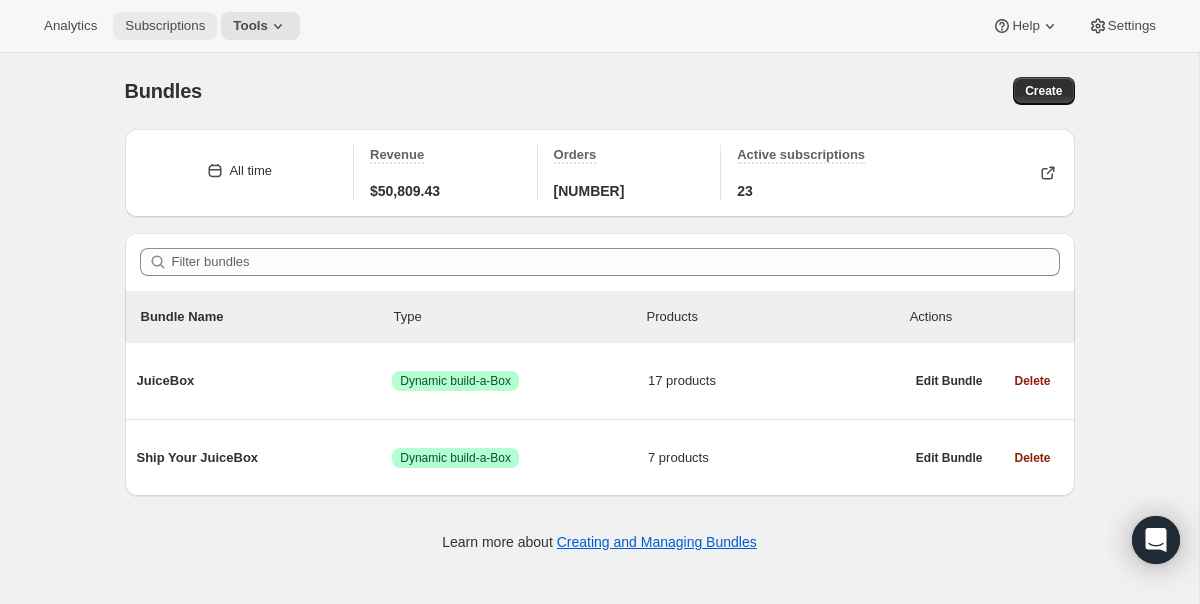 click on "Subscriptions" at bounding box center (70, 26) 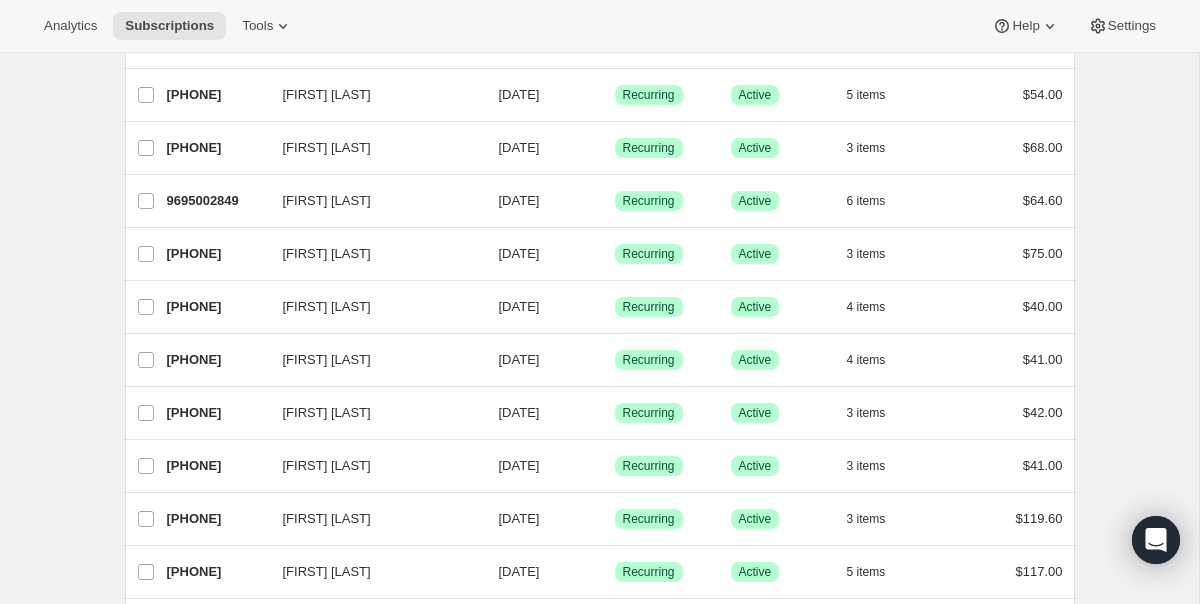 scroll, scrollTop: 530, scrollLeft: 0, axis: vertical 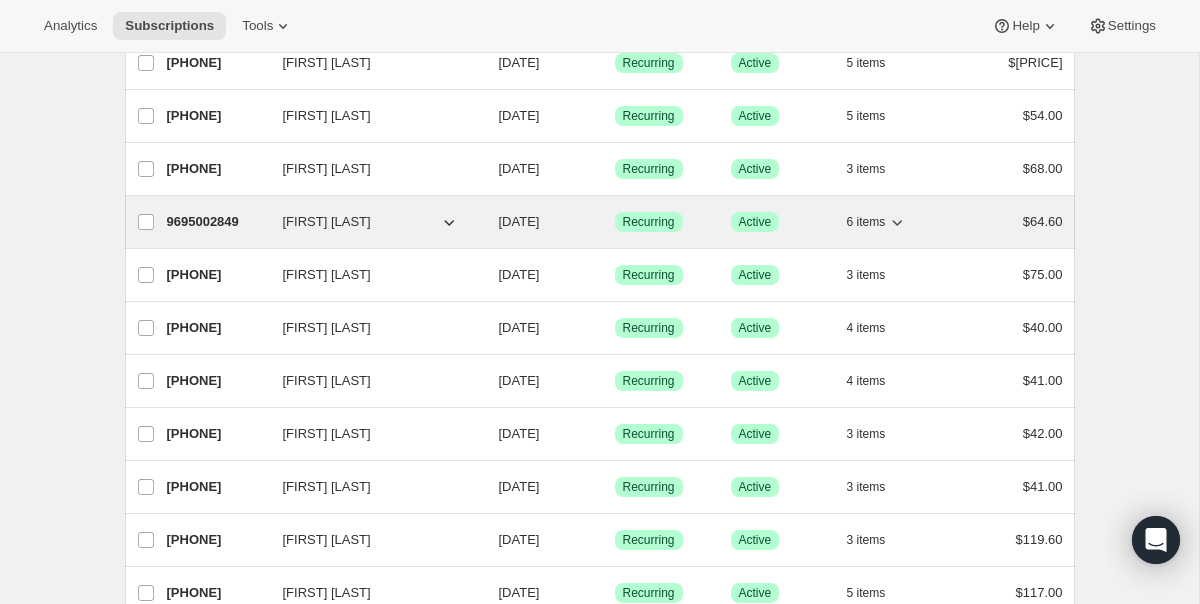 click on "9695002849" at bounding box center [217, 222] 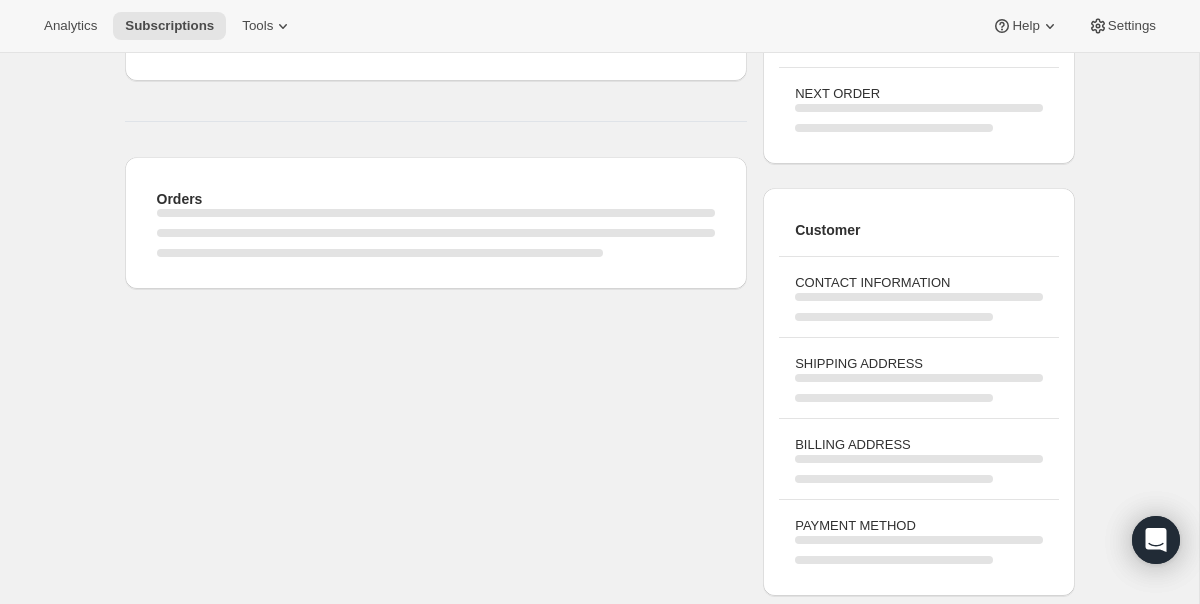 scroll, scrollTop: 0, scrollLeft: 0, axis: both 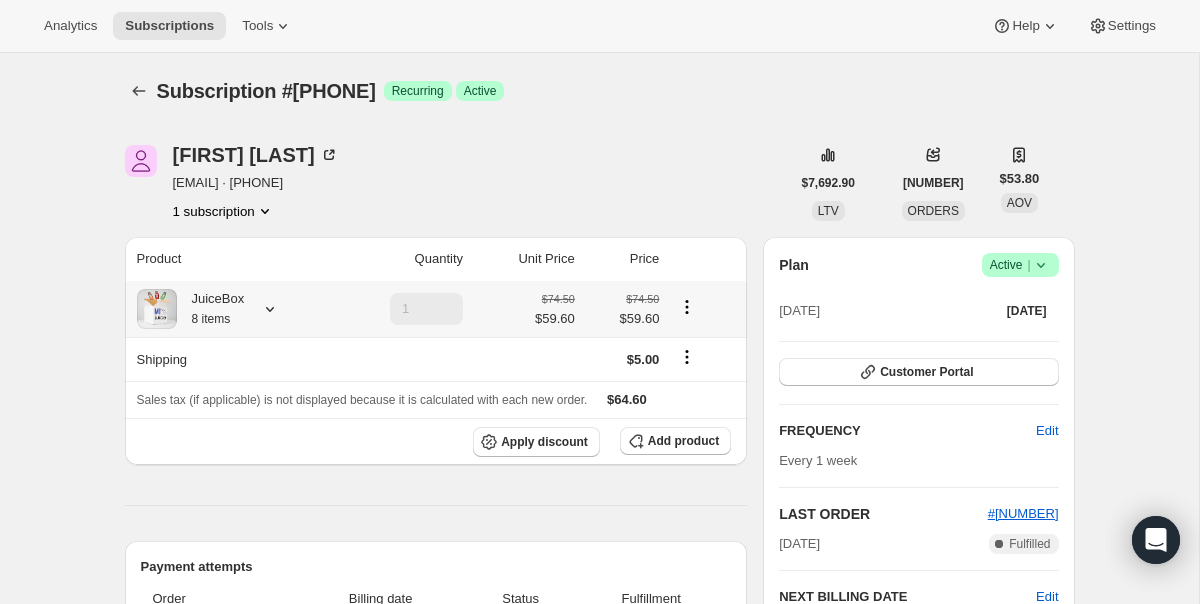 click at bounding box center (270, 309) 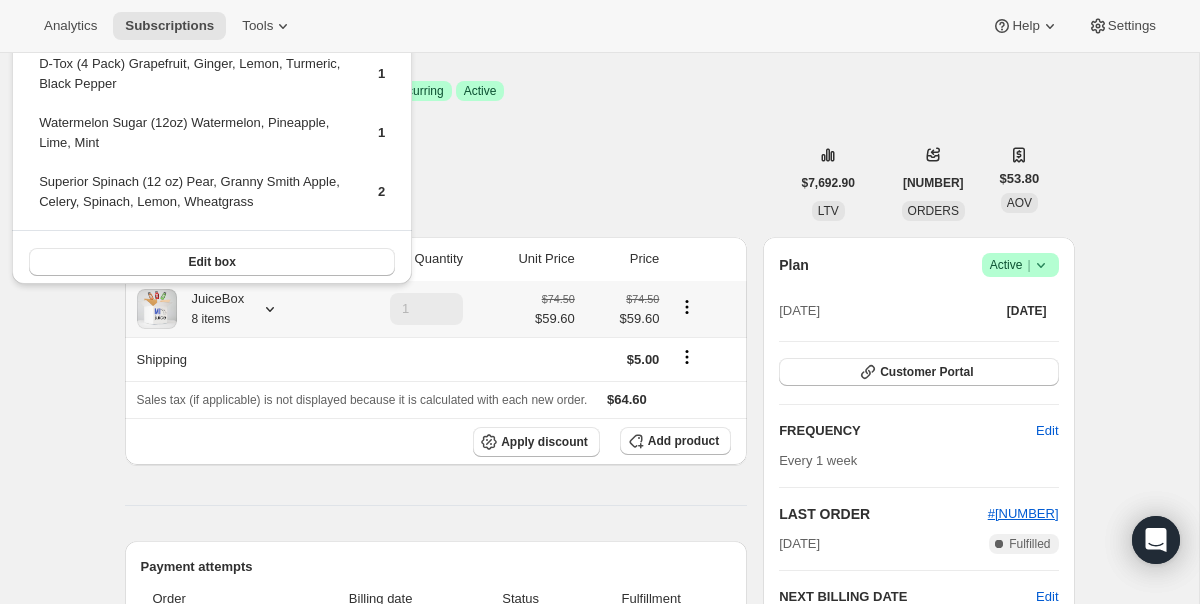 scroll, scrollTop: 175, scrollLeft: 0, axis: vertical 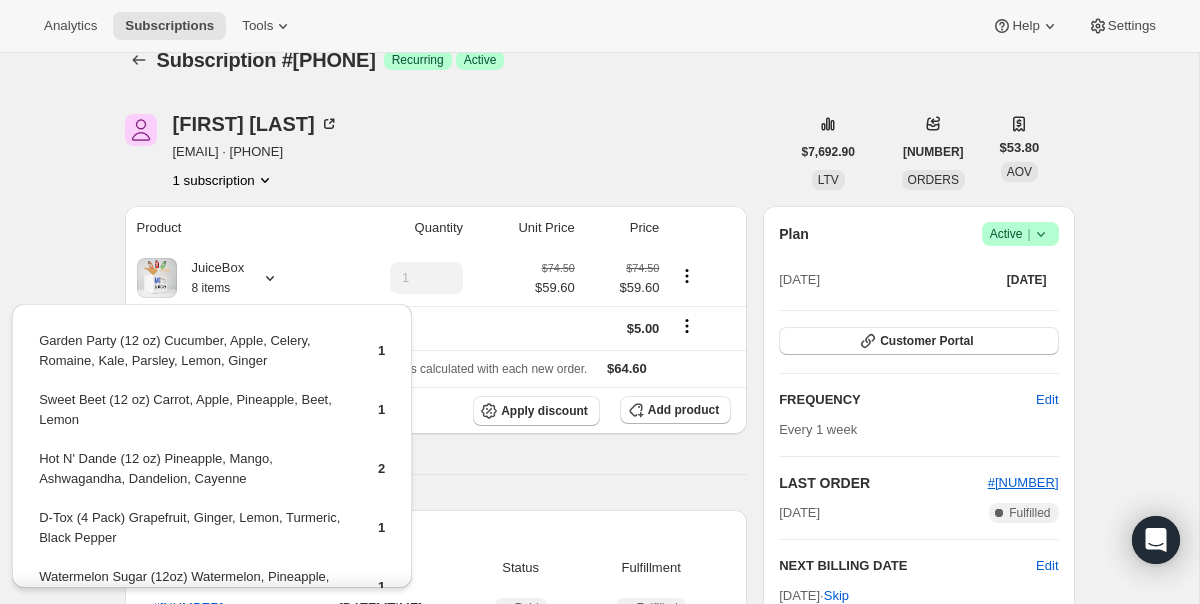 click on "[FIRST] [LAST] [EMAIL] · [PHONE] [NUMBER] subscription" at bounding box center [457, 152] 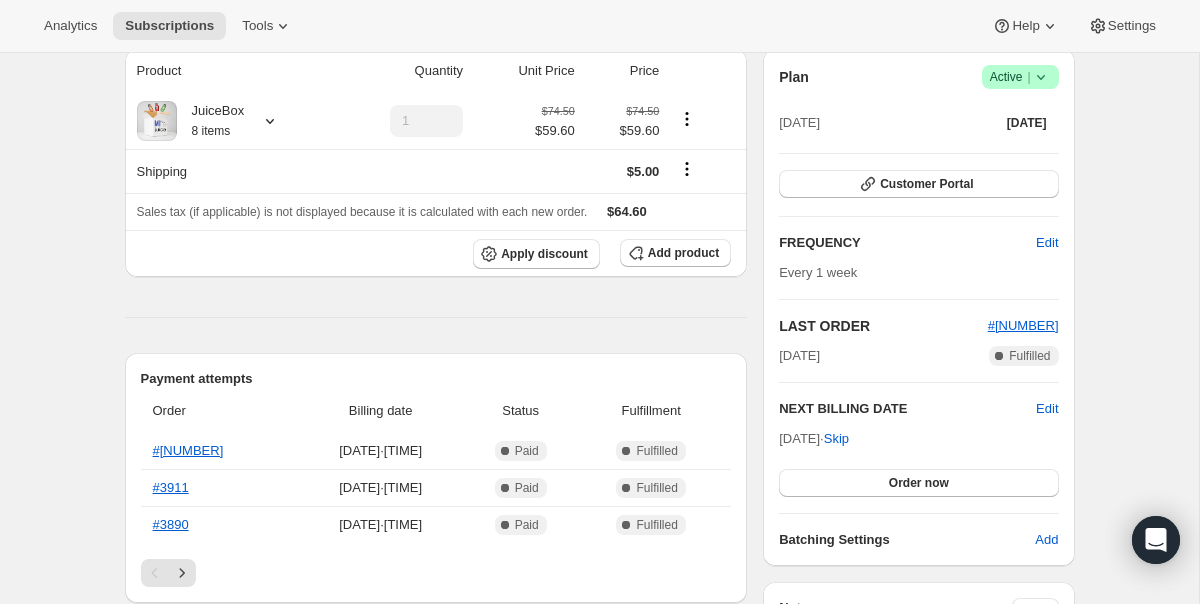 scroll, scrollTop: 207, scrollLeft: 0, axis: vertical 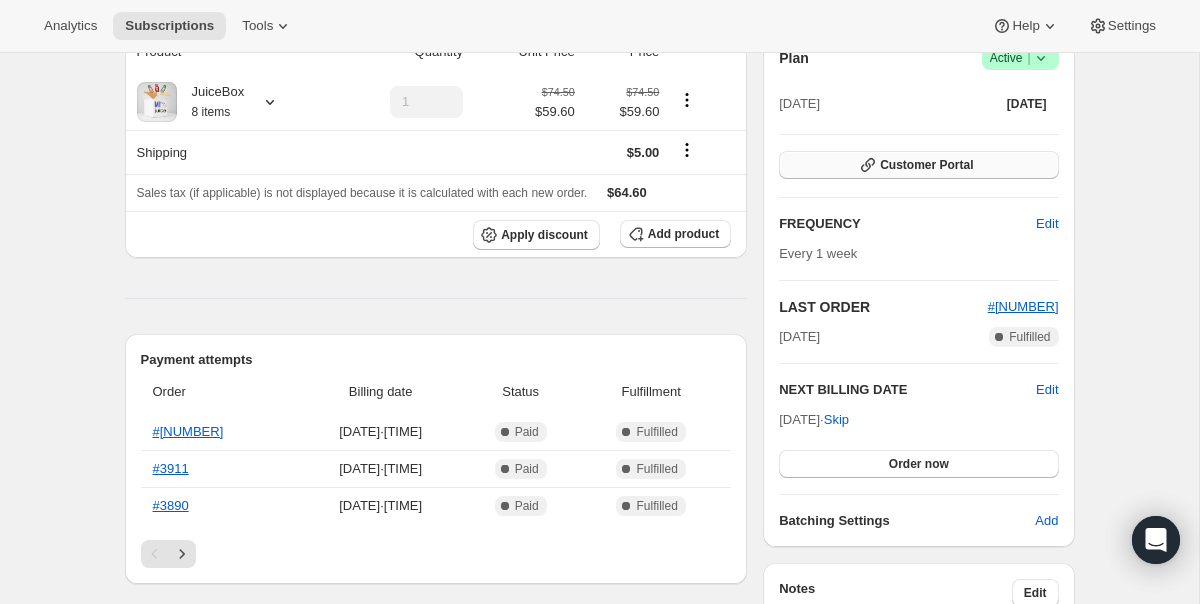 click on "Customer Portal" at bounding box center [918, 165] 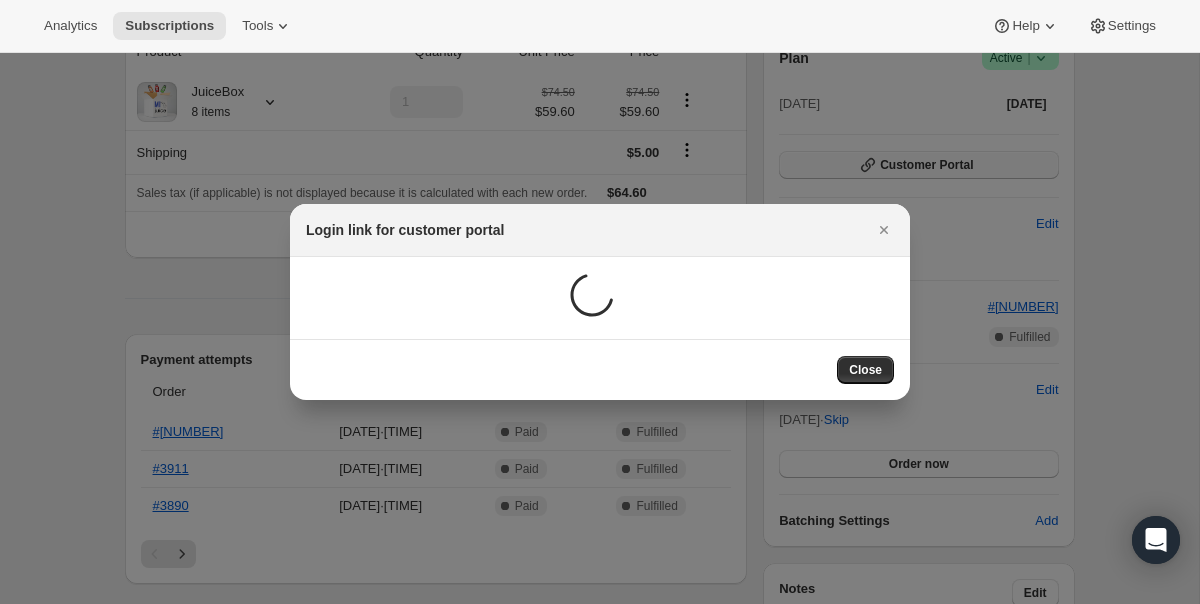 scroll, scrollTop: 0, scrollLeft: 0, axis: both 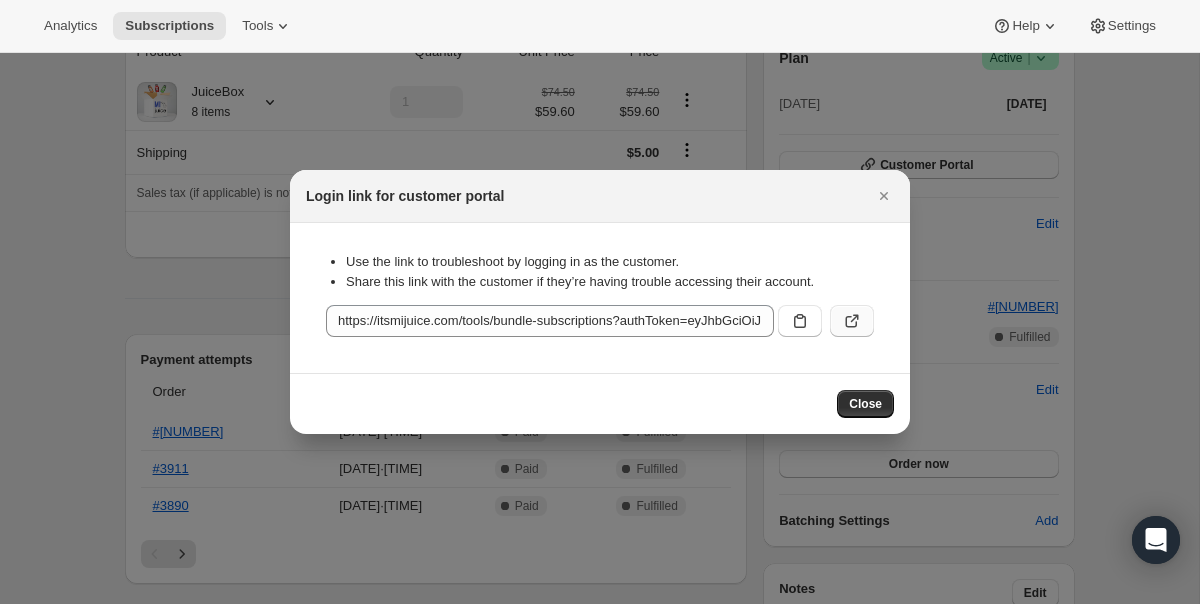 click at bounding box center [800, 321] 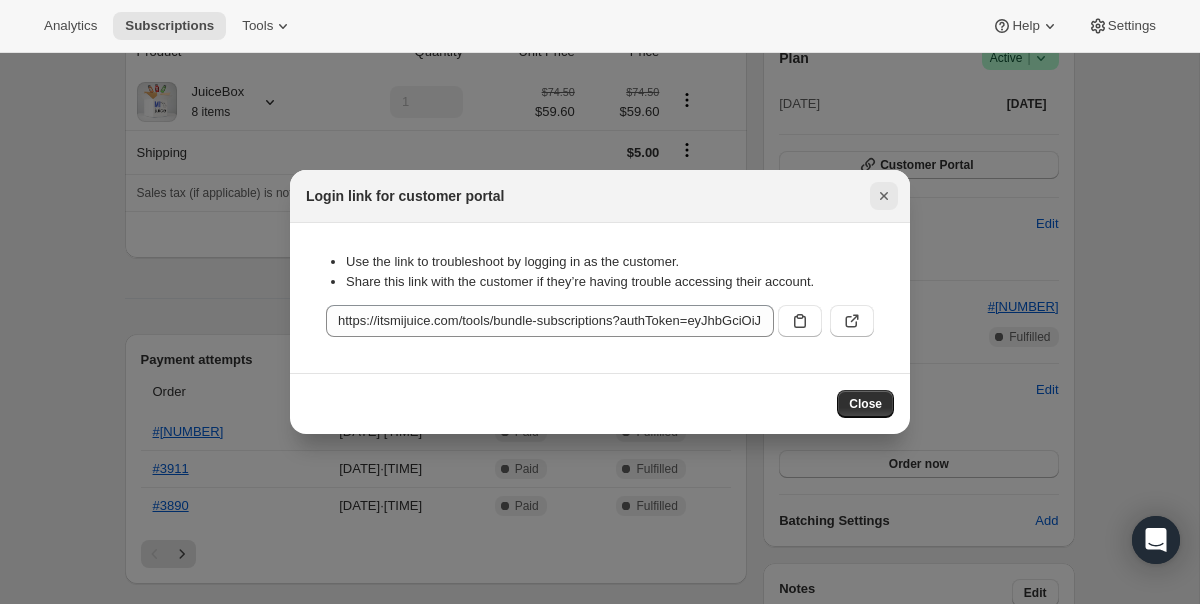 click at bounding box center (884, 196) 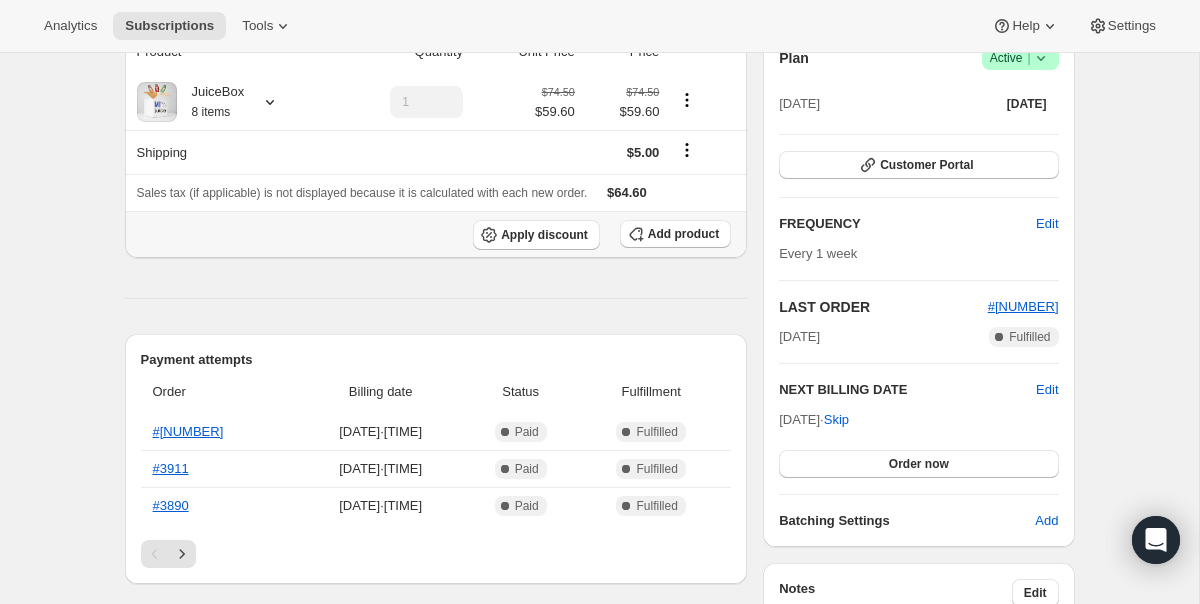 scroll, scrollTop: 0, scrollLeft: 0, axis: both 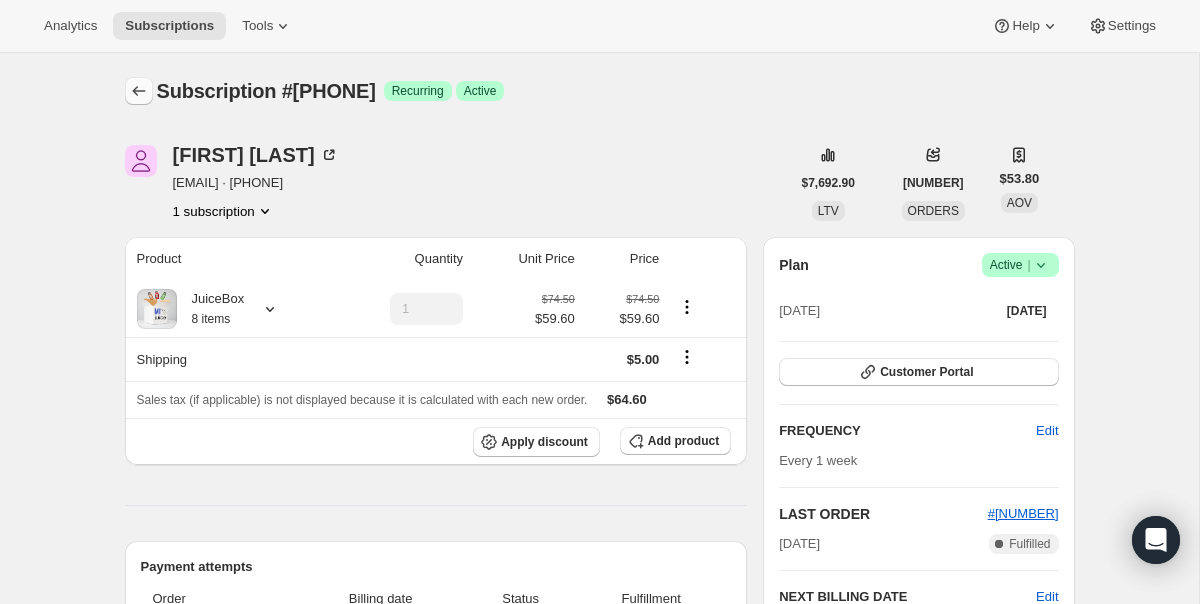 click at bounding box center (139, 91) 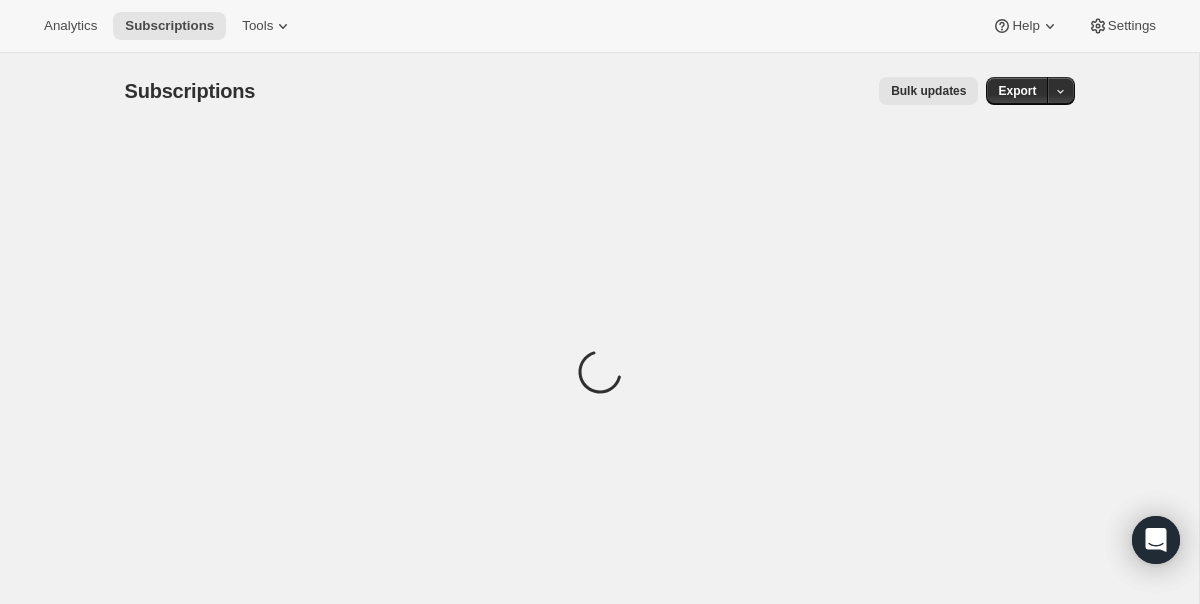 click on "Bulk updates" at bounding box center [928, 91] 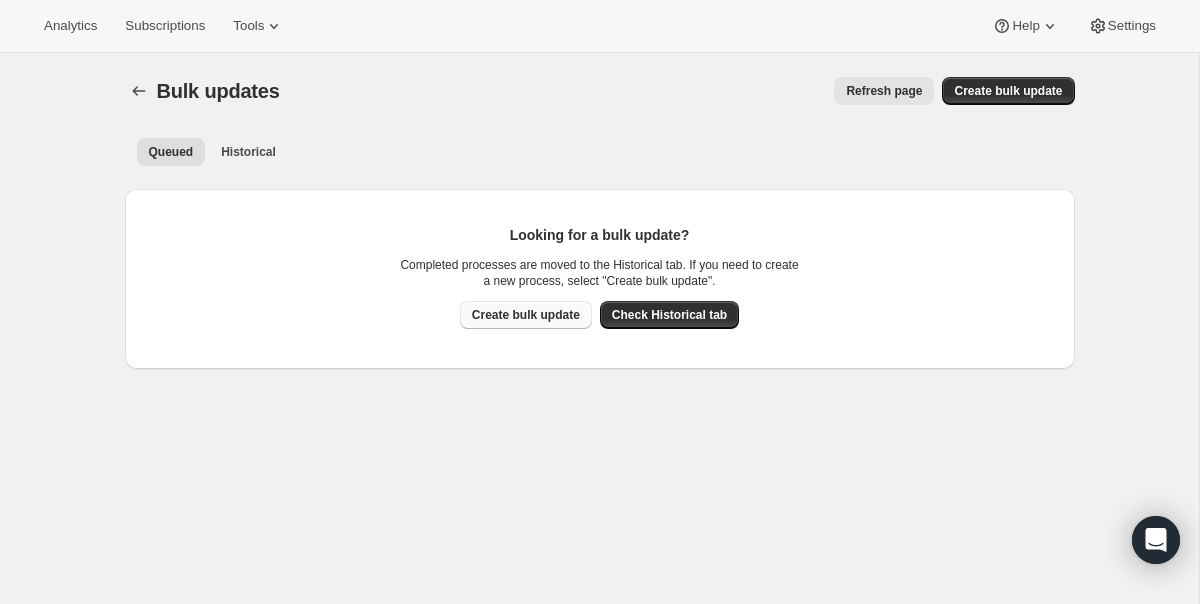 click on "Create bulk update" at bounding box center [526, 315] 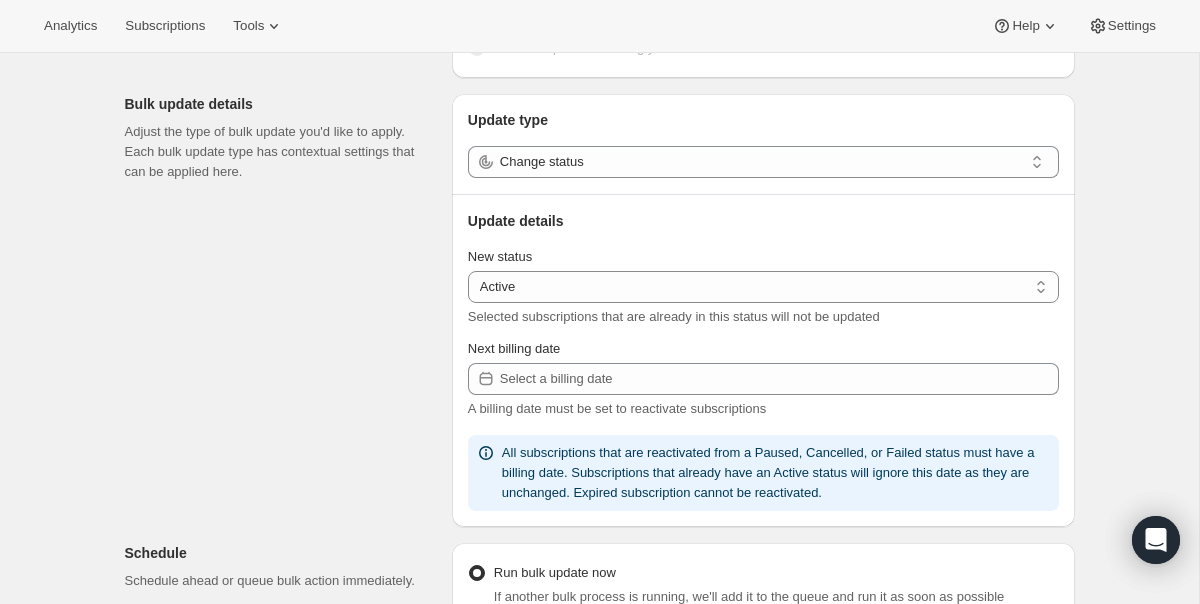 scroll, scrollTop: 200, scrollLeft: 0, axis: vertical 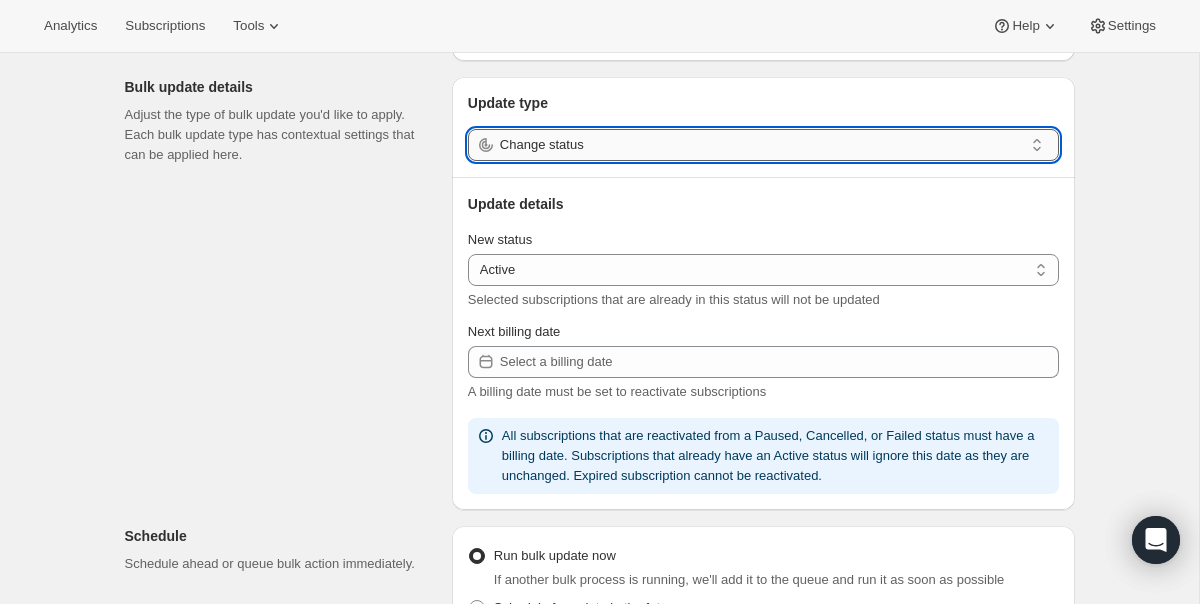 click on "Change status" at bounding box center (761, 145) 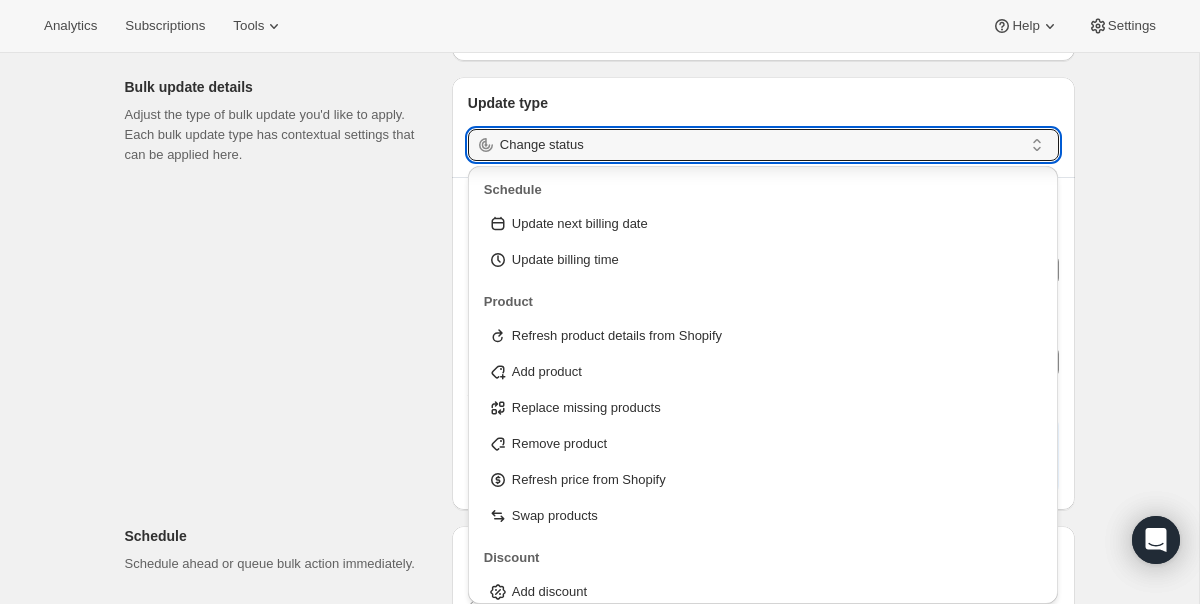 scroll, scrollTop: 126, scrollLeft: 0, axis: vertical 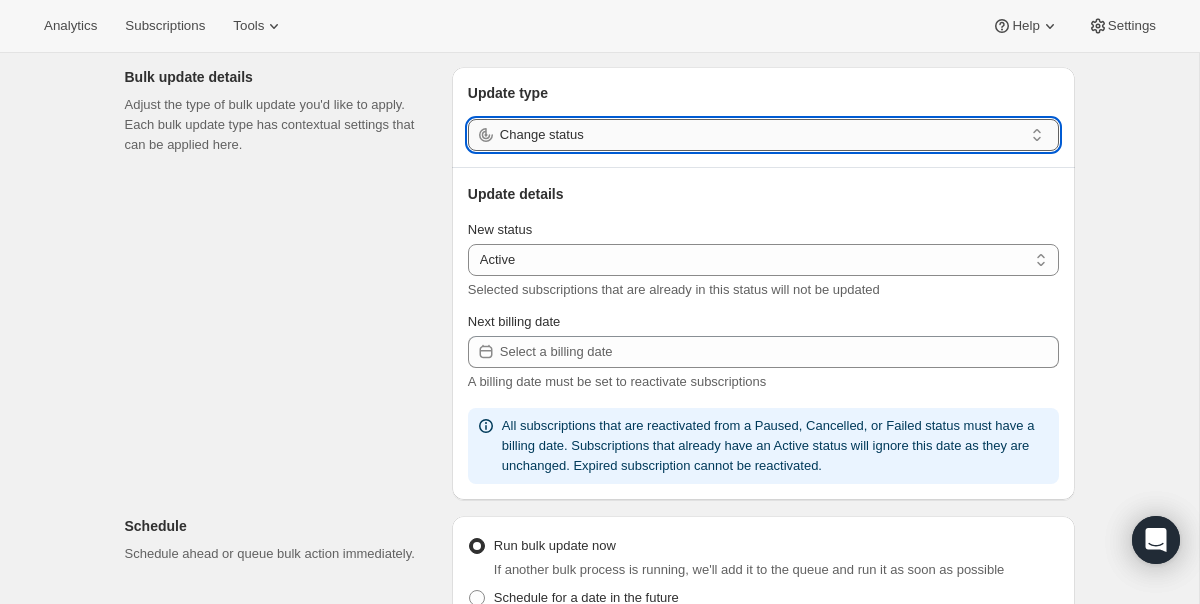 click on "Change status" at bounding box center [761, 135] 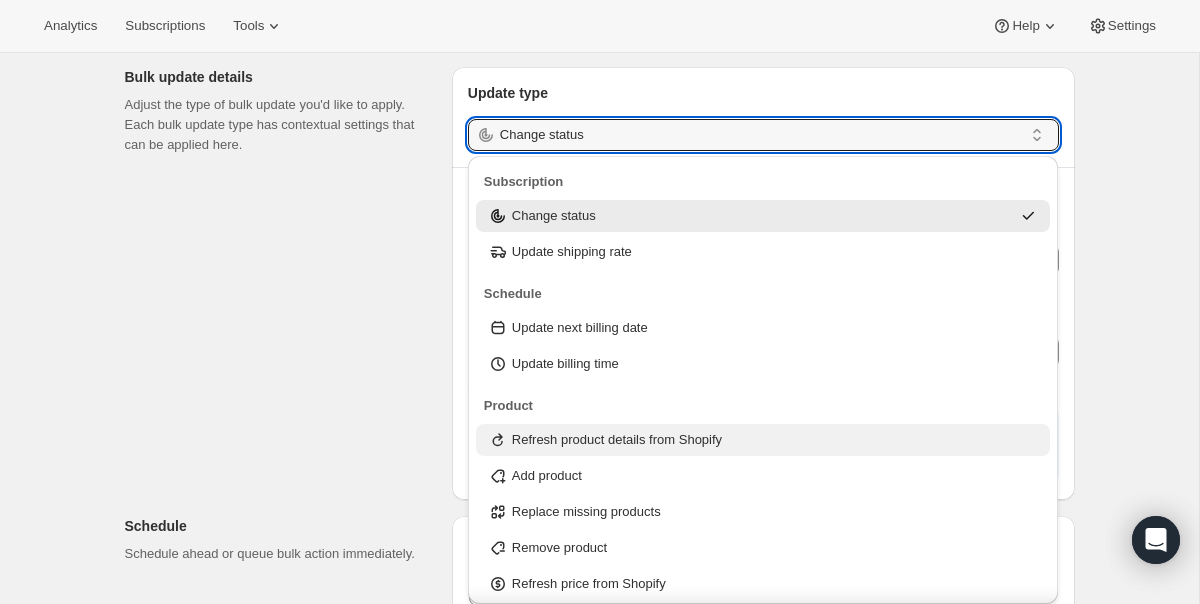 click on "Refresh product details from Shopify" at bounding box center (617, 440) 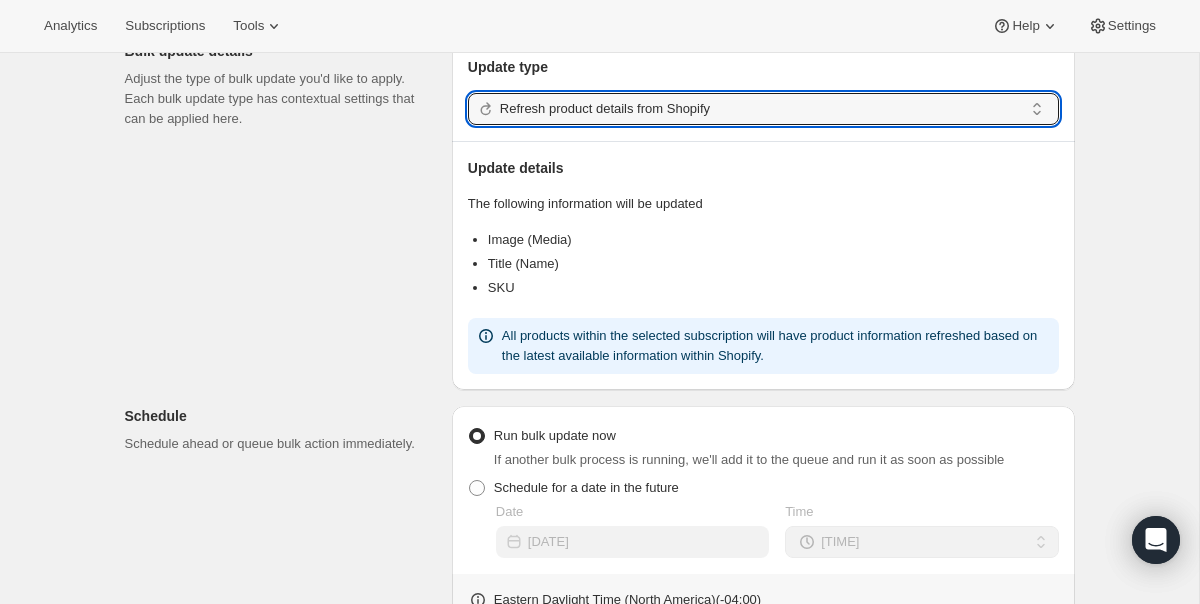 scroll, scrollTop: 224, scrollLeft: 0, axis: vertical 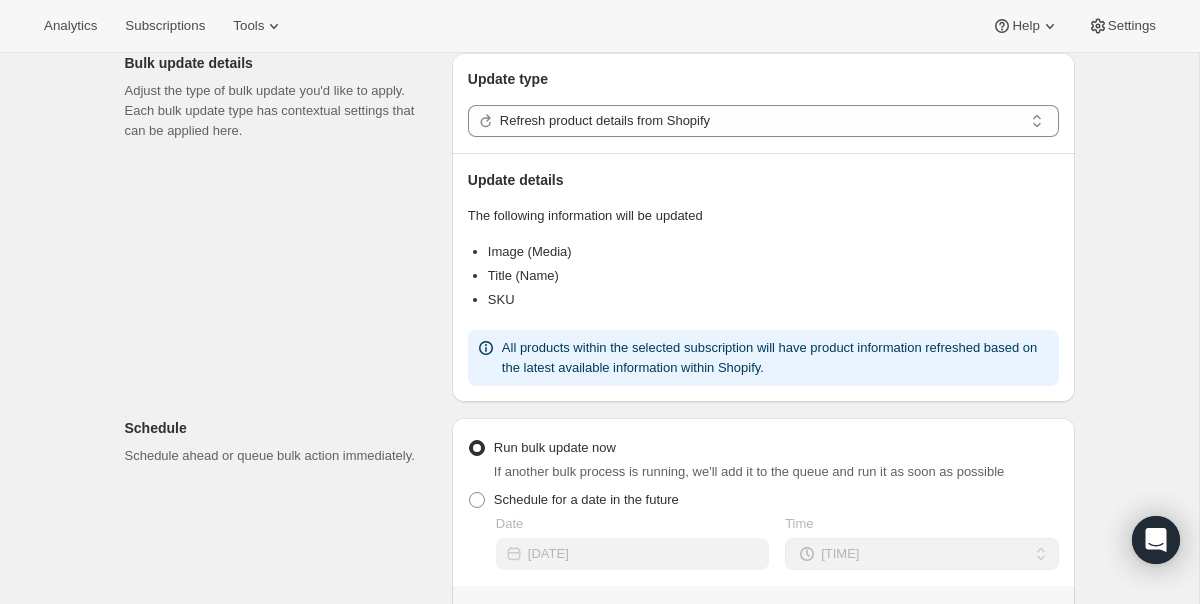 click on "Update type Refresh product details from Shopify" at bounding box center [763, -21] 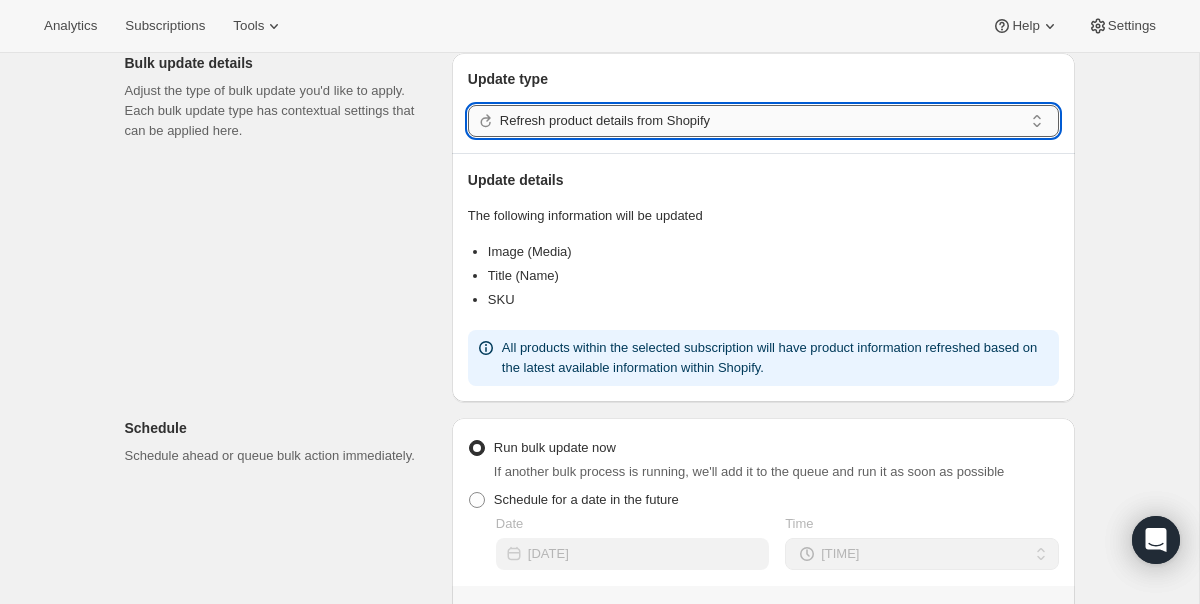 click on "Refresh product details from Shopify" at bounding box center (761, 121) 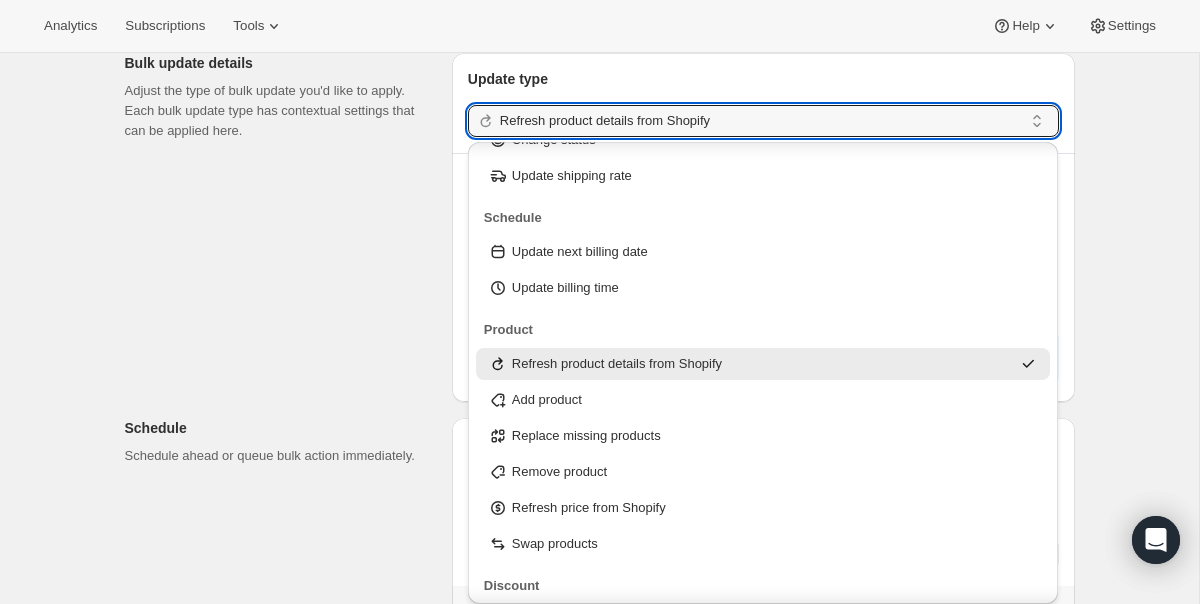 scroll, scrollTop: 102, scrollLeft: 0, axis: vertical 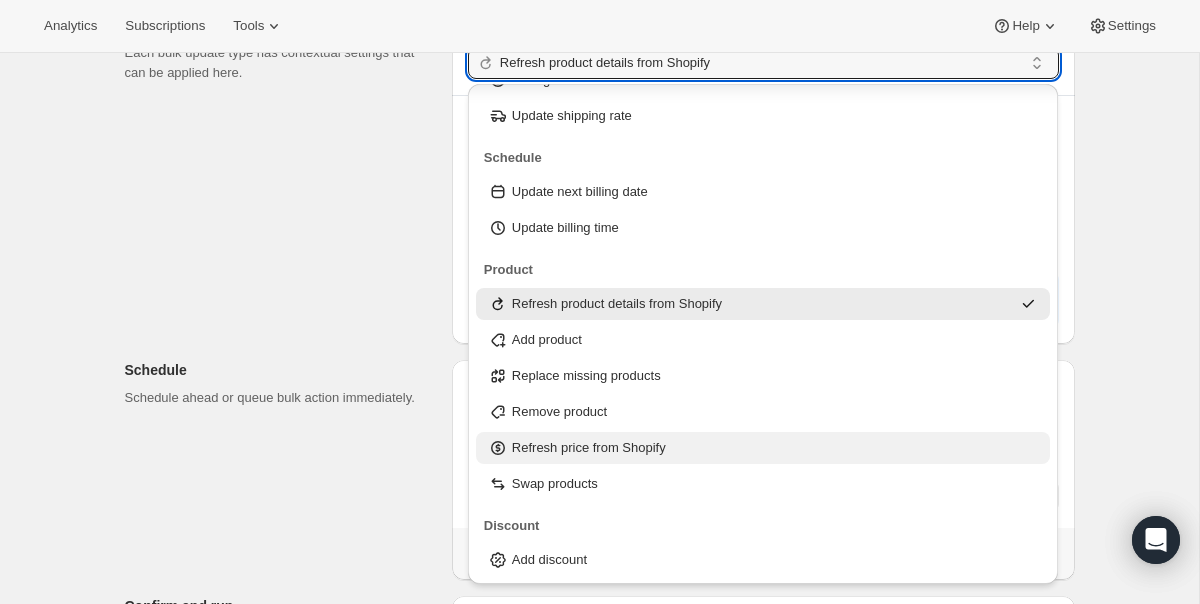 click on "Refresh price from Shopify" at bounding box center [589, 448] 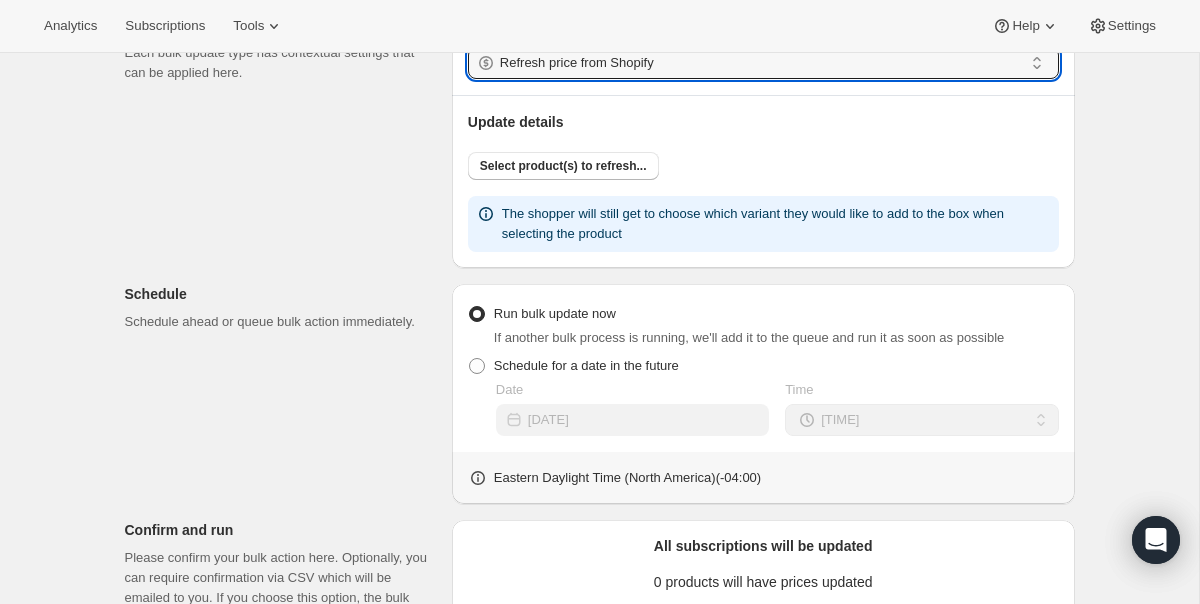 scroll, scrollTop: 269, scrollLeft: 0, axis: vertical 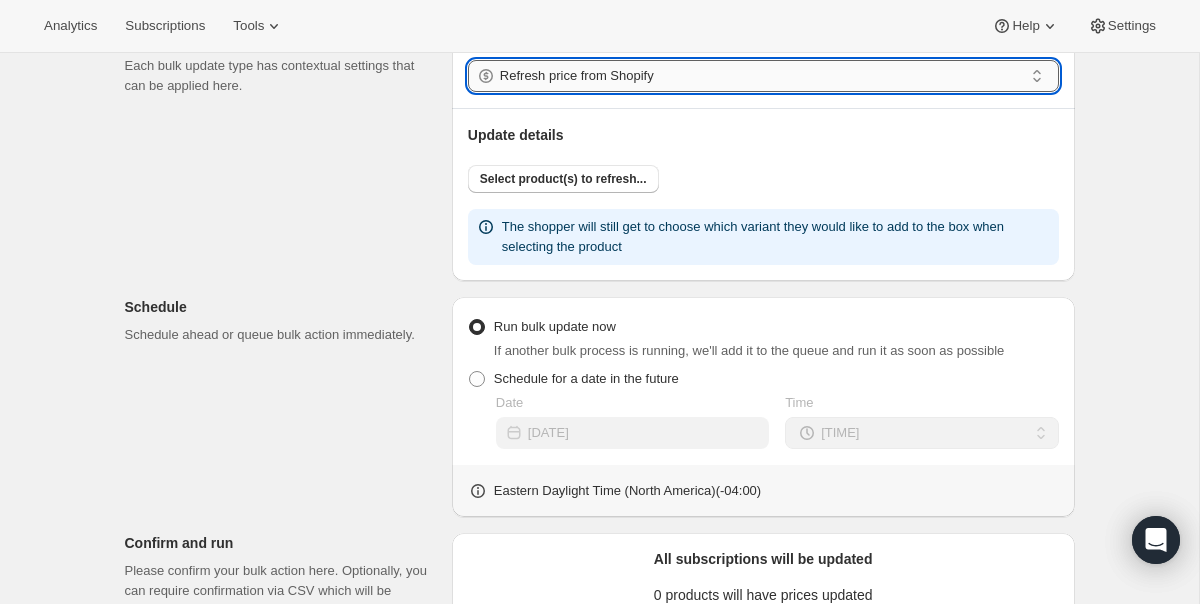 click on "Refresh price from Shopify" at bounding box center (761, 76) 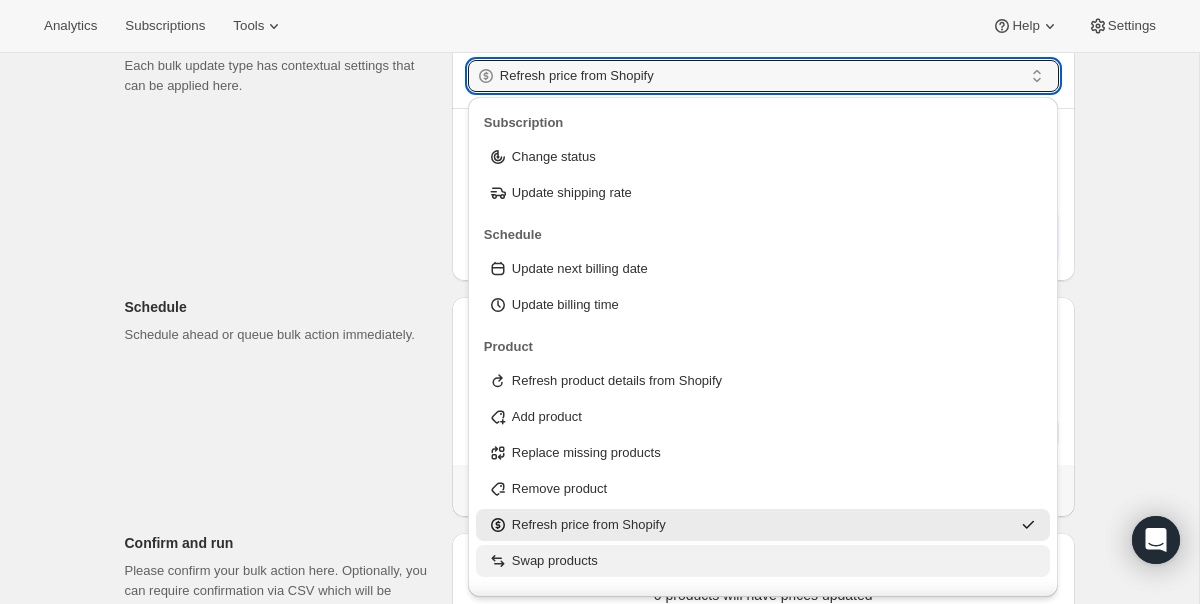 click on "Swap products" at bounding box center [763, 561] 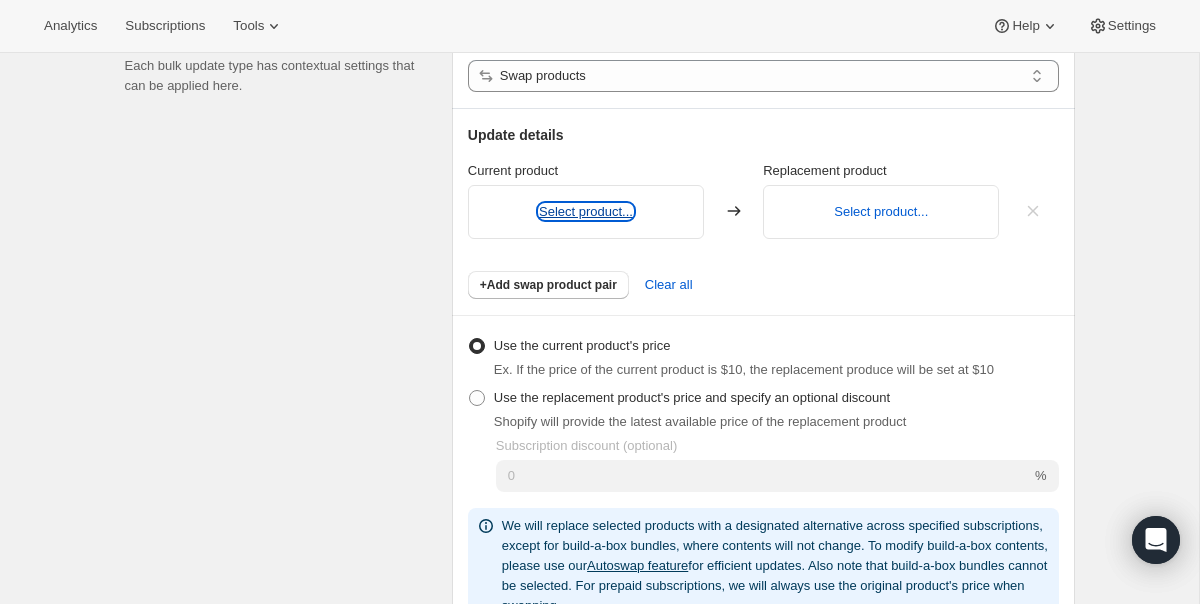 click on "Select product..." at bounding box center [586, 211] 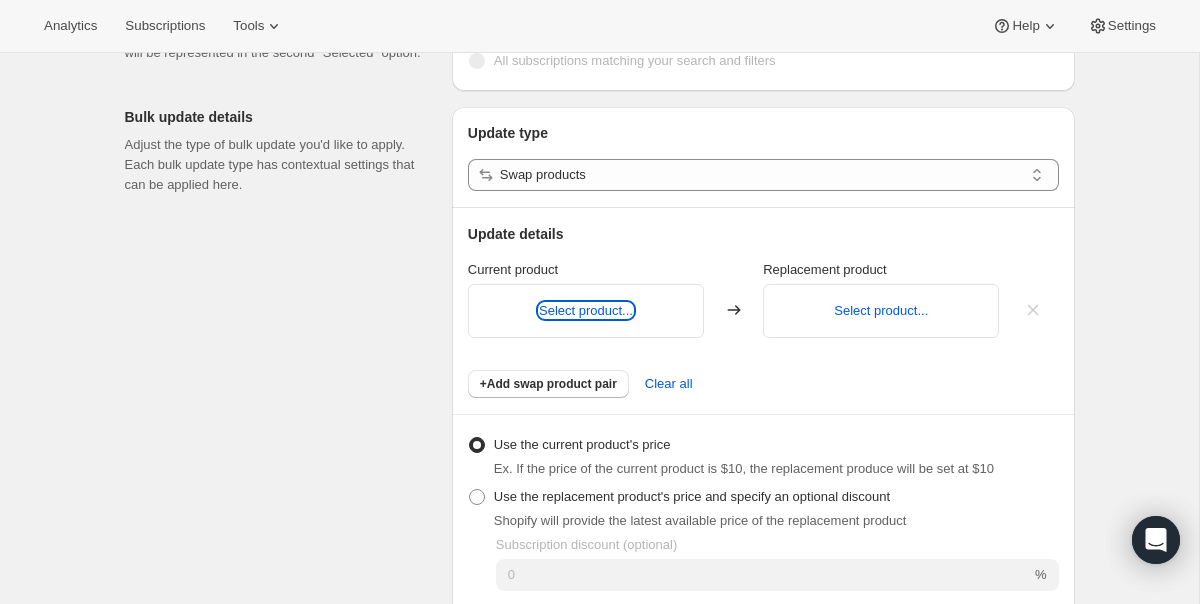 scroll, scrollTop: 169, scrollLeft: 0, axis: vertical 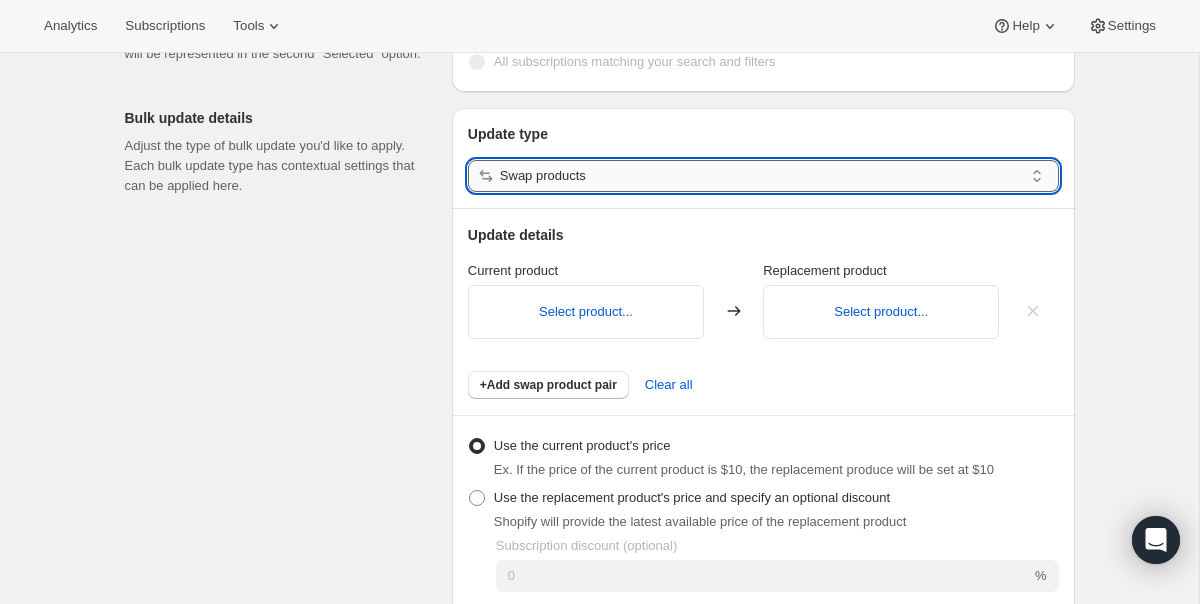 click on "Swap products" at bounding box center [761, 176] 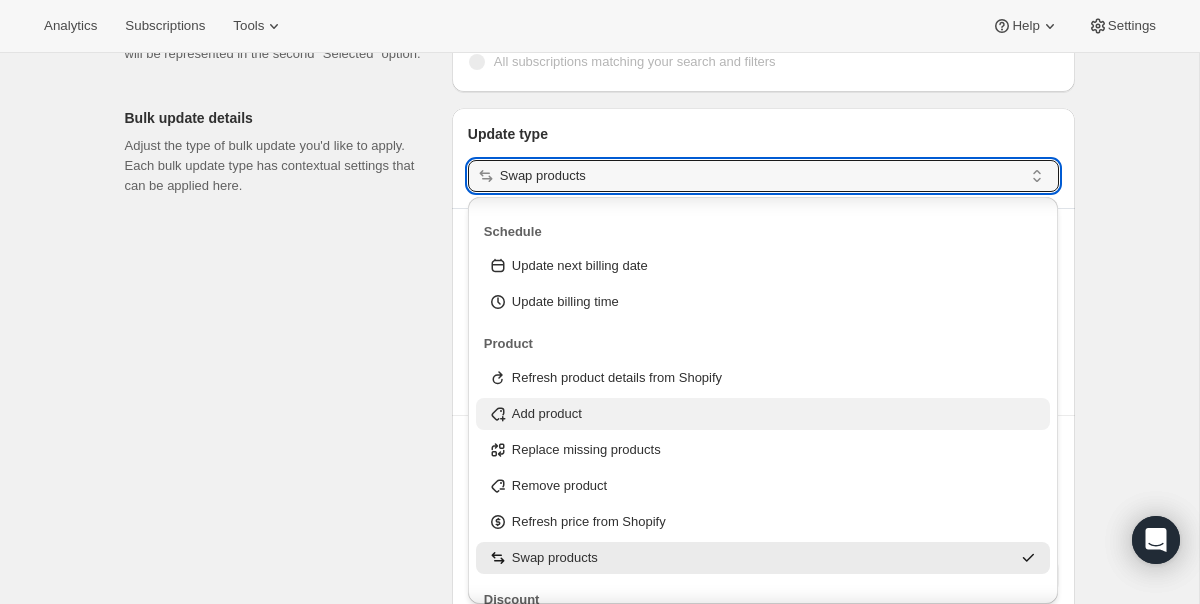 scroll, scrollTop: 157, scrollLeft: 0, axis: vertical 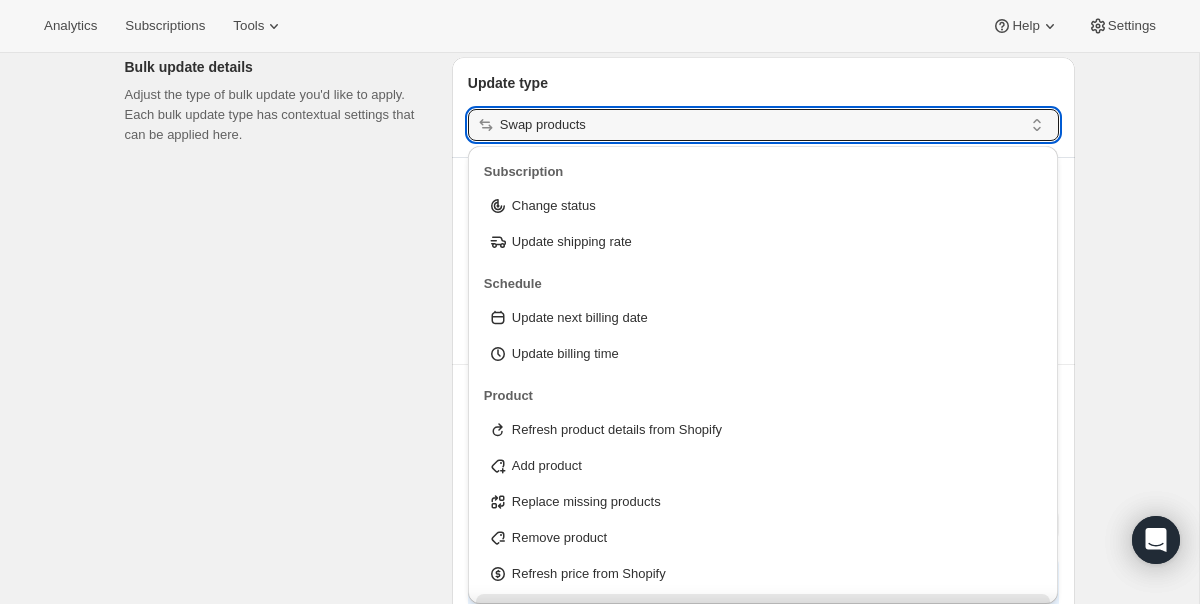 click on "Create bulk update. This page is ready Create bulk update Subscriptions to update Filters and selections can be applied from the subscription list. If specific rows were selected they will be represented in the second "Selected" option. All subscriptions Selected: 0 subscriptions All subscriptions matching your search and filters Bulk update details Adjust the type of bulk update you'd like to apply. Each bulk update type has contextual settings that can be applied here. Update type Swap products Update details Current product Replacement product Select product... Select product... +Add swap product pair Clear all Use the current product's price Ex. If the price of the current product is $10, the replacement produce will be set at $10 Use the replacement product's price and specify an optional discount Shopify will provide the latest available price of the replacement product Subscription discount (optional) % Autoswap feature Schedule Schedule ahead or queue bulk action immediately. Run bulk update now Date" at bounding box center (599, 607) 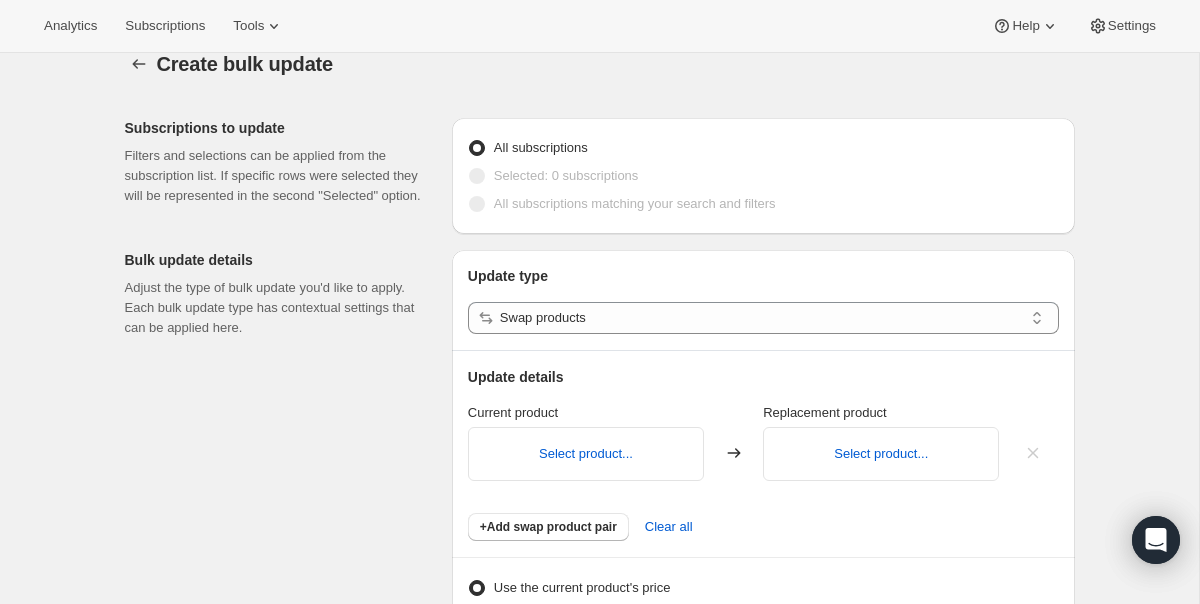scroll, scrollTop: 0, scrollLeft: 0, axis: both 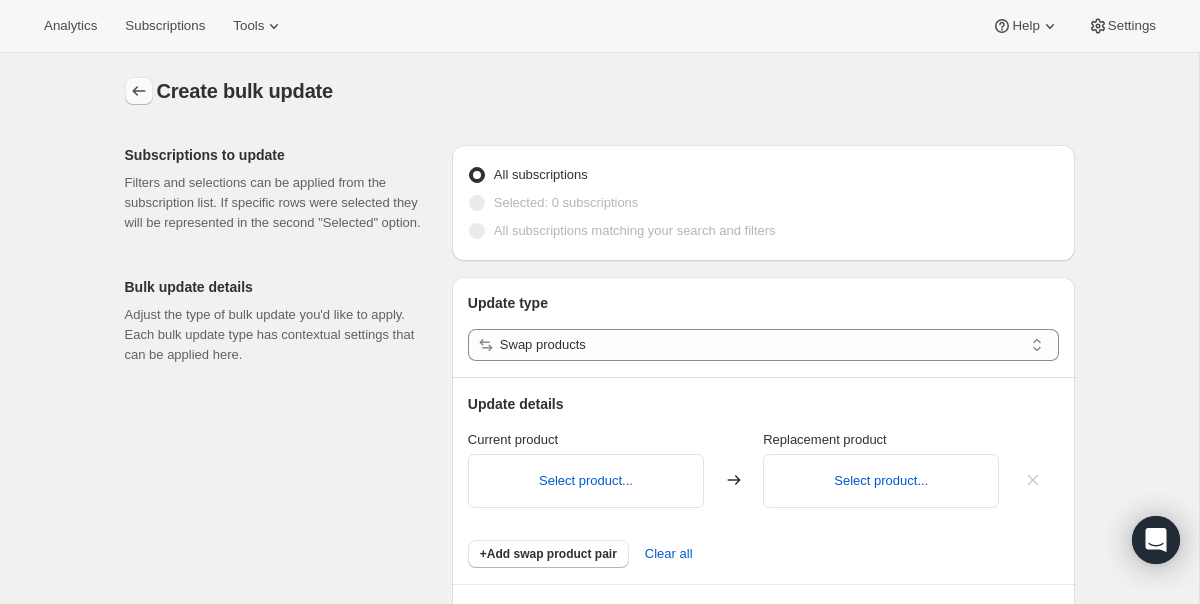 click at bounding box center [138, 91] 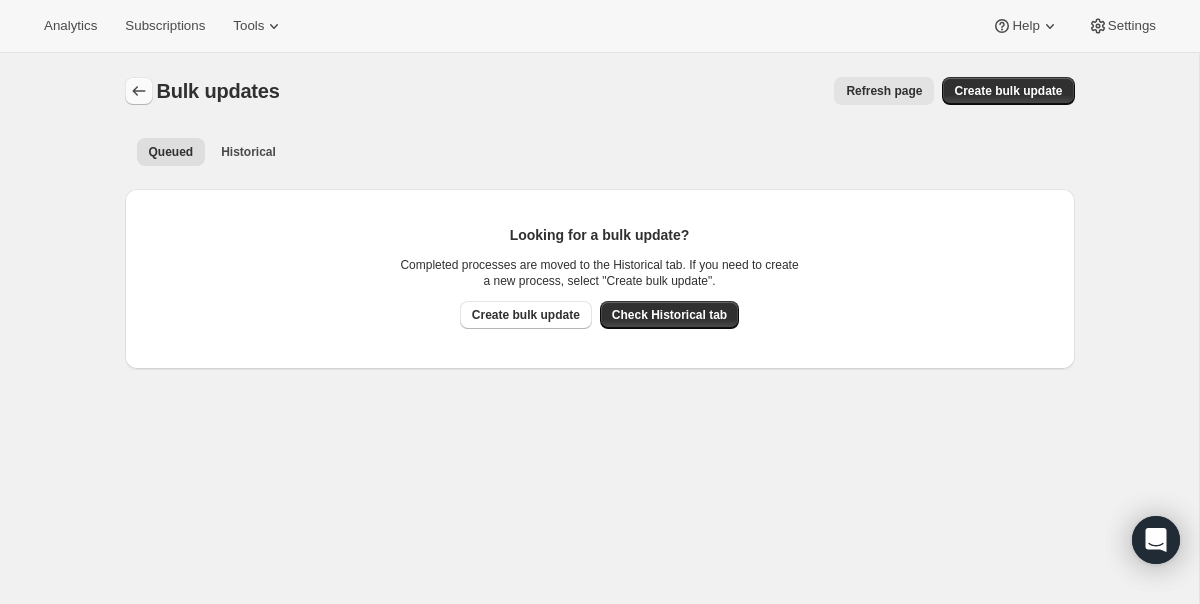 click at bounding box center (139, 91) 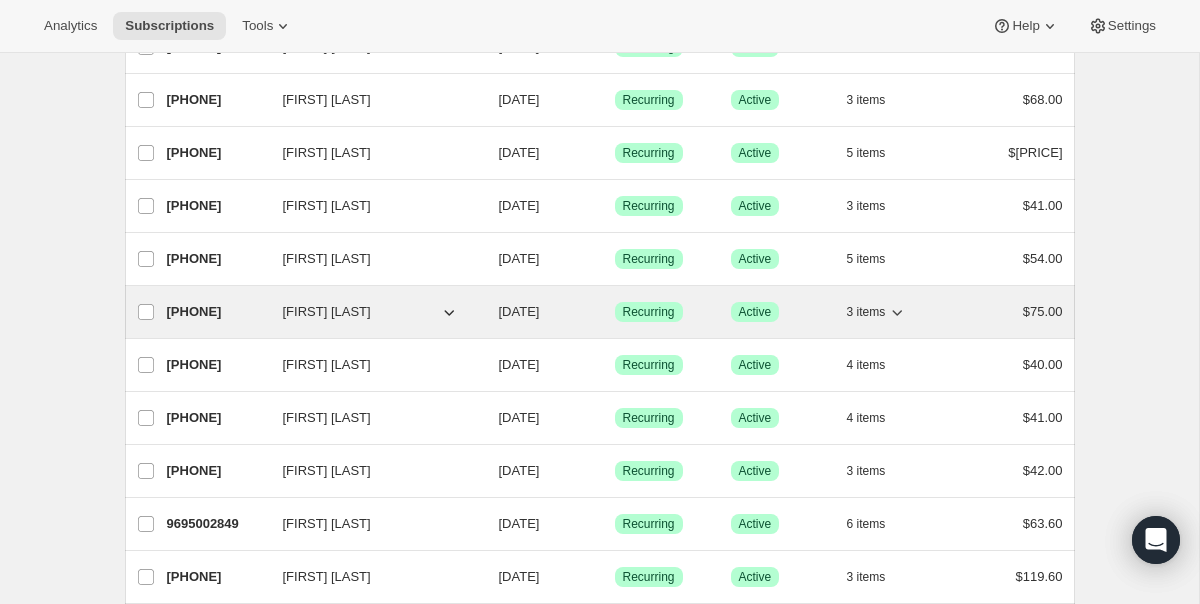 scroll, scrollTop: 500, scrollLeft: 0, axis: vertical 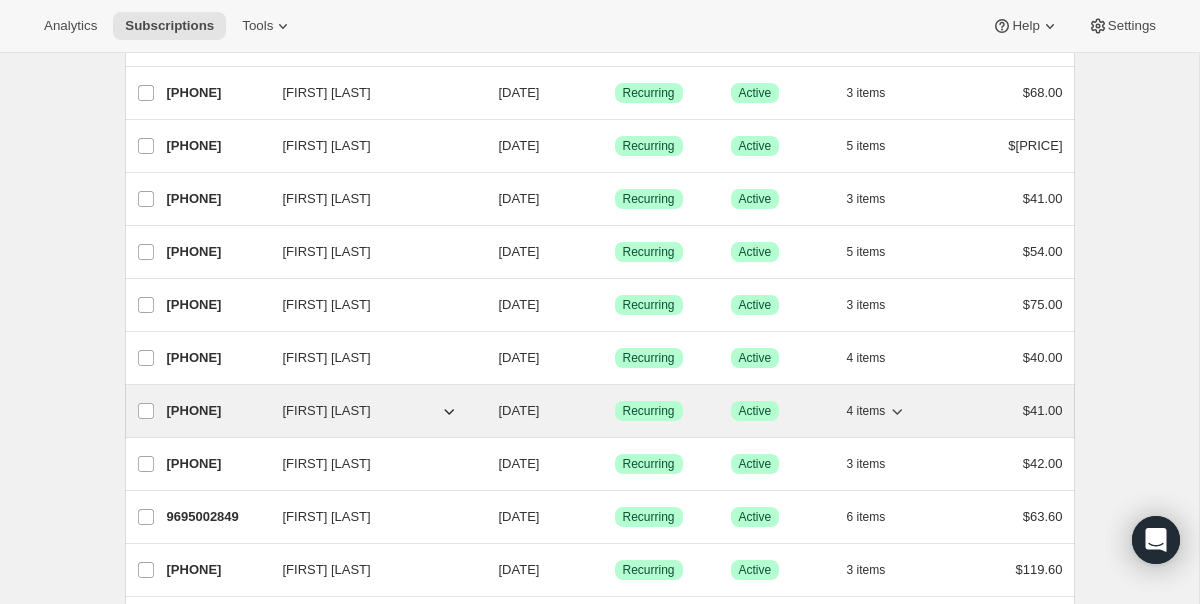click on "[PHONE]" at bounding box center (217, 411) 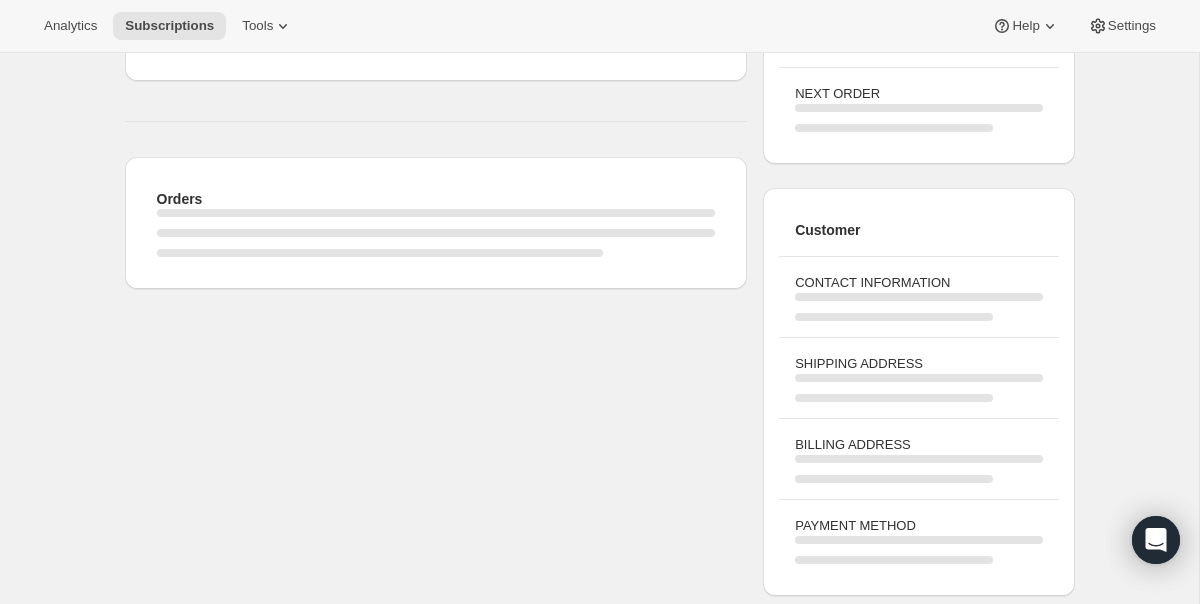 scroll, scrollTop: 0, scrollLeft: 0, axis: both 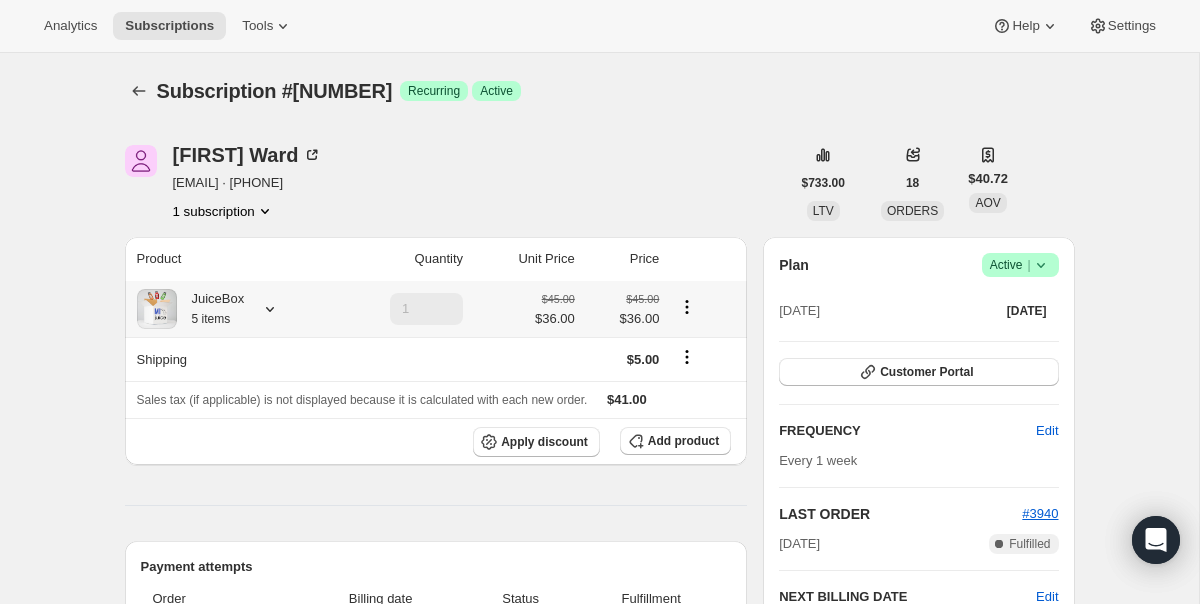 click at bounding box center (270, 309) 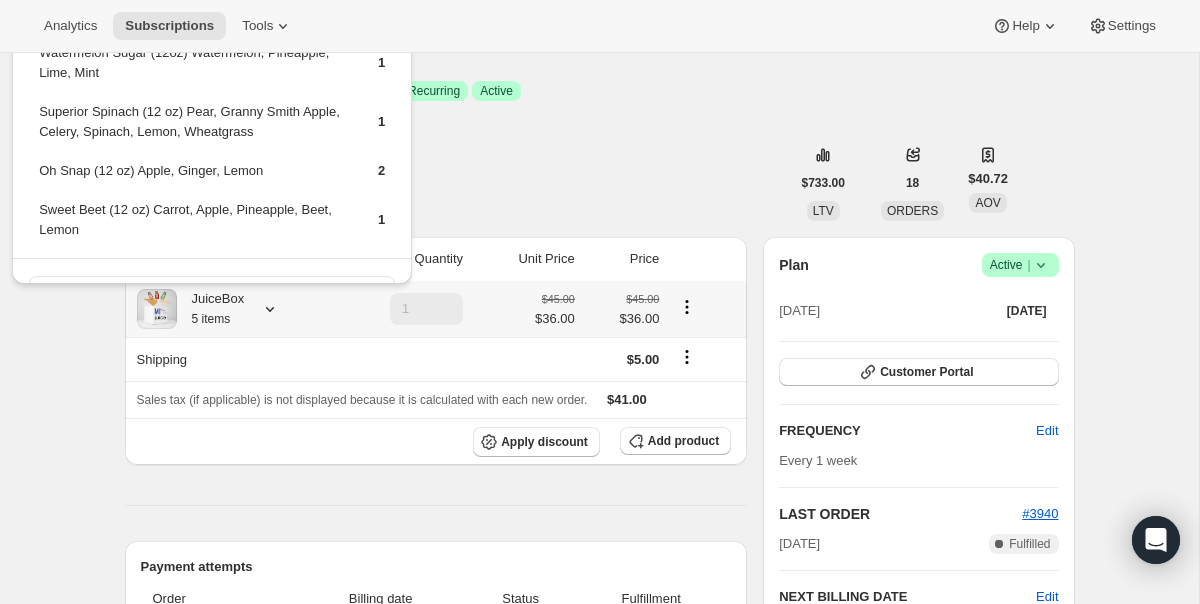 scroll, scrollTop: 37, scrollLeft: 0, axis: vertical 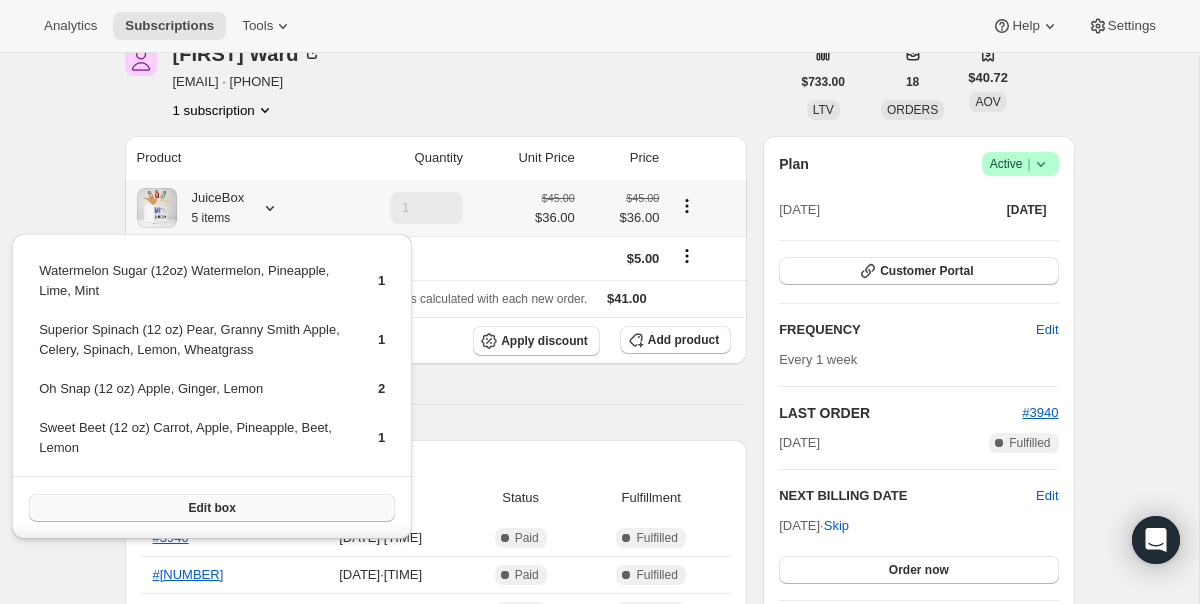 click on "Edit box" at bounding box center (212, 508) 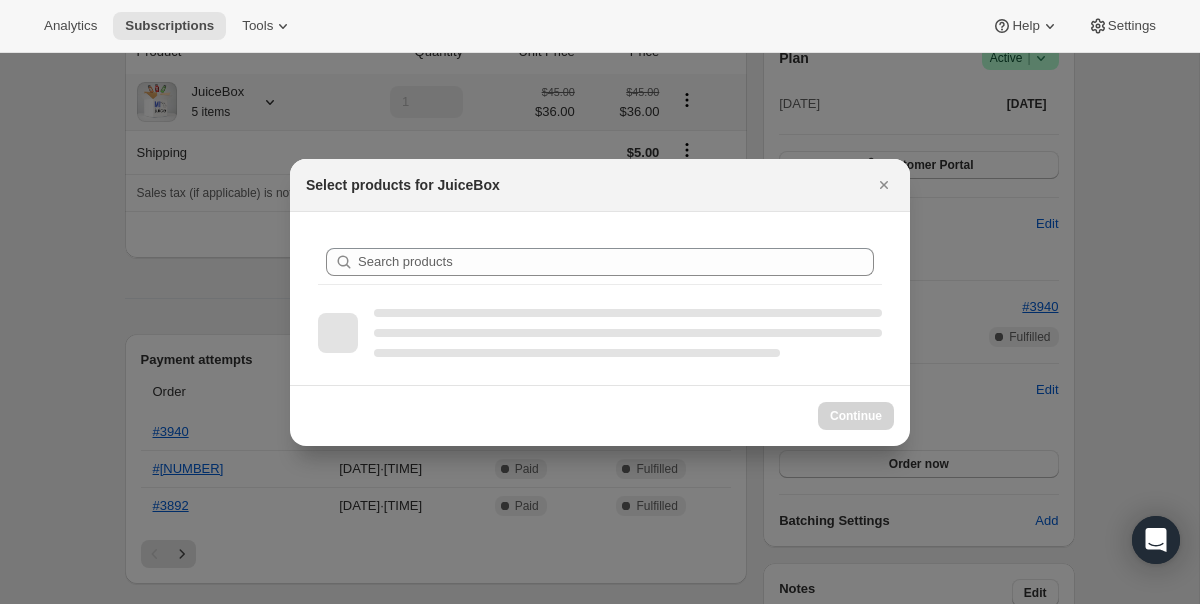scroll, scrollTop: 101, scrollLeft: 0, axis: vertical 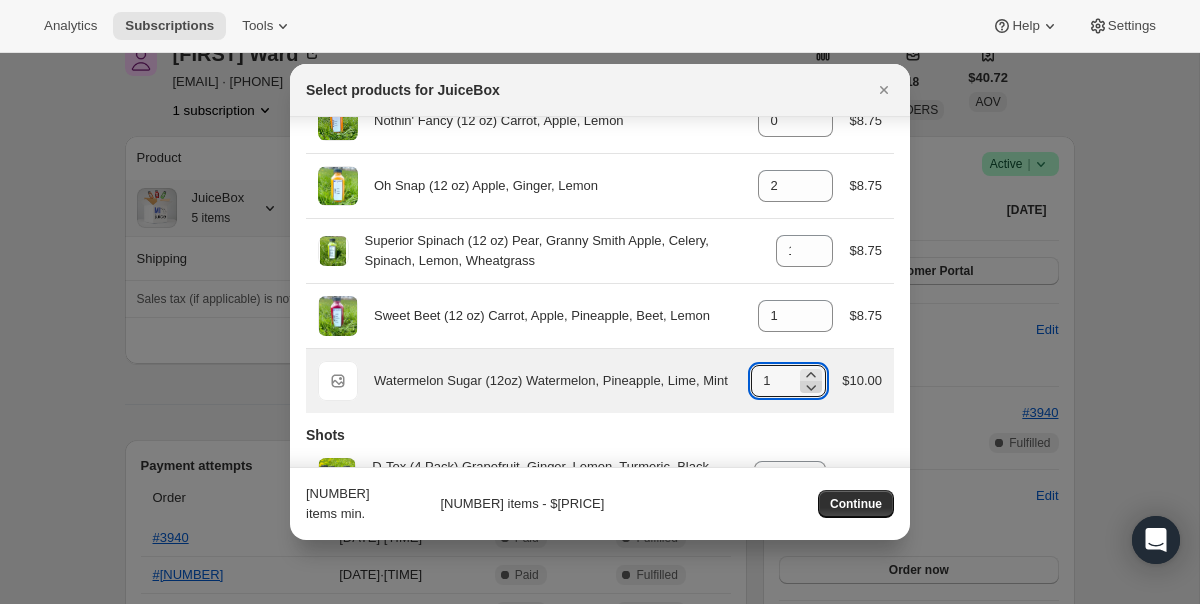 click at bounding box center [811, 375] 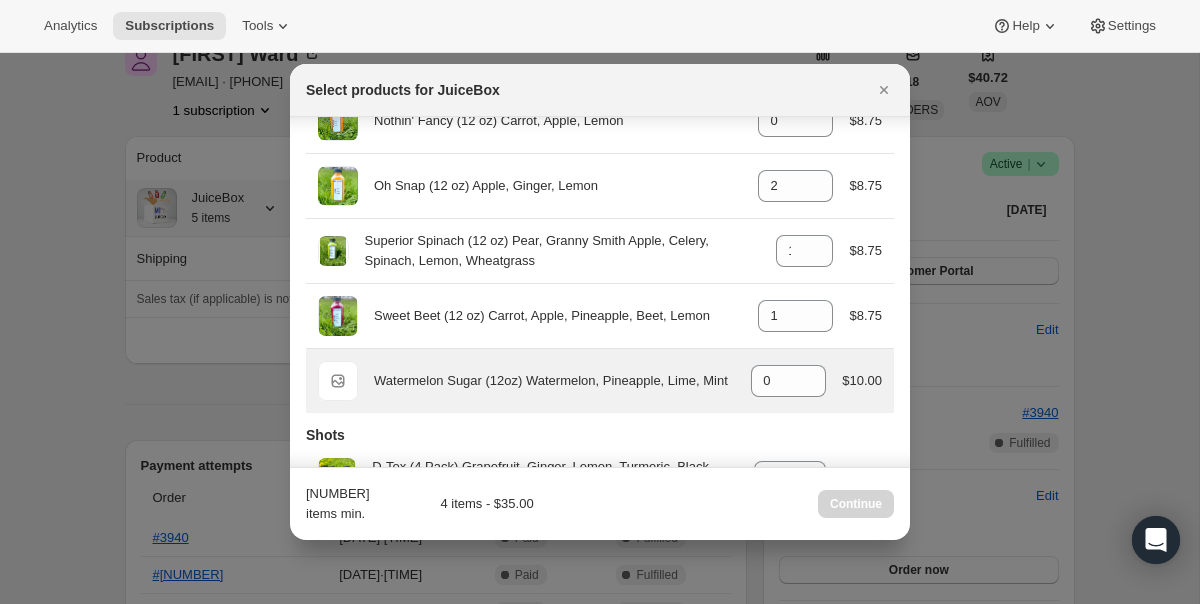 click on "Default Title Watermelon Sugar (12oz) Watermelon, Pineapple, Lime, Mint gid://shopify/ProductVariant/46321588830433 0 $10.00" at bounding box center (600, 381) 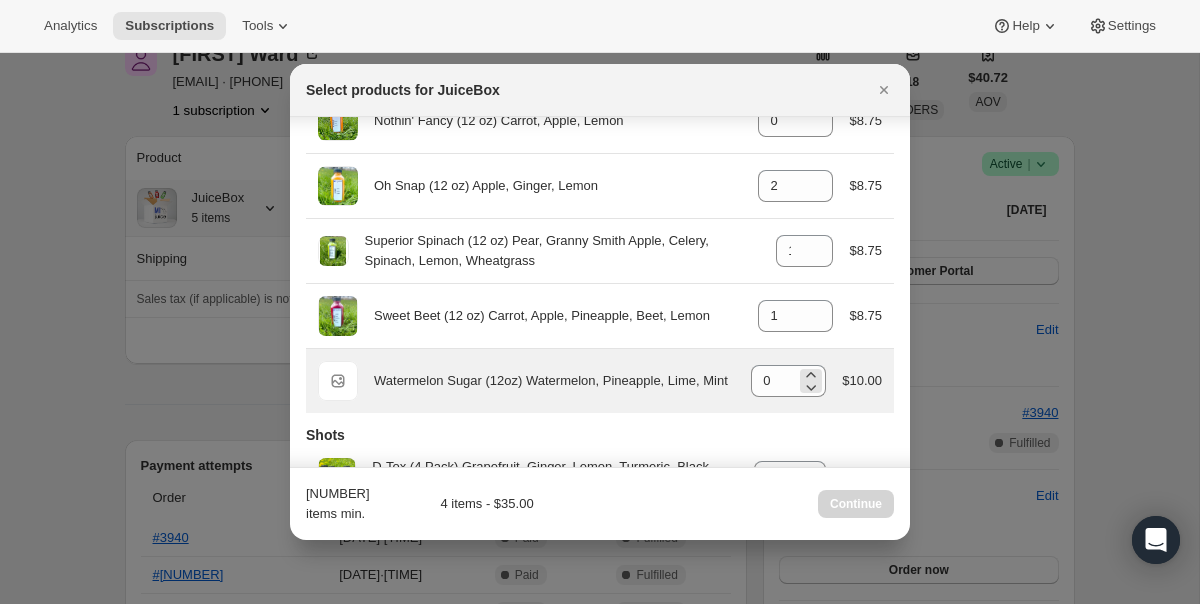 click on "0" at bounding box center (788, 381) 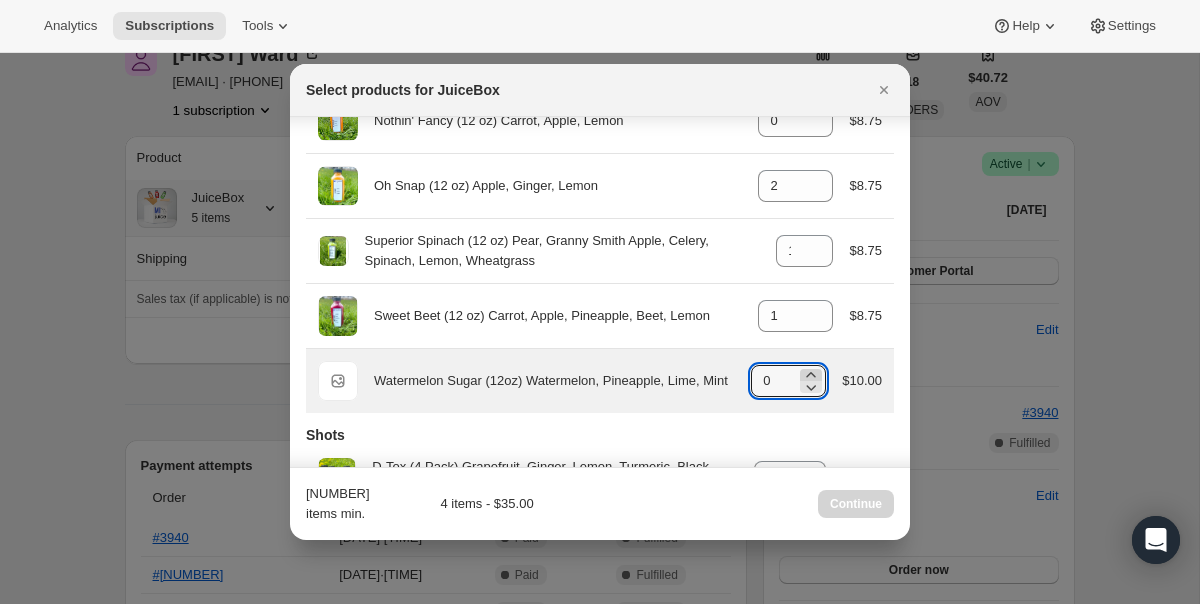 click at bounding box center (811, 374) 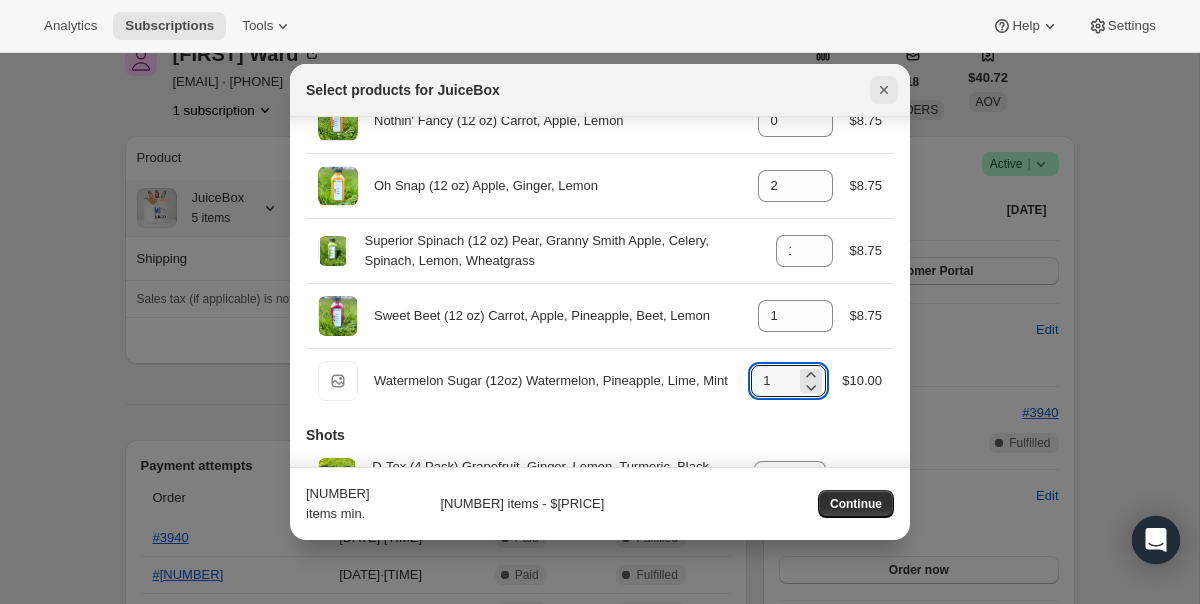 click at bounding box center [884, 90] 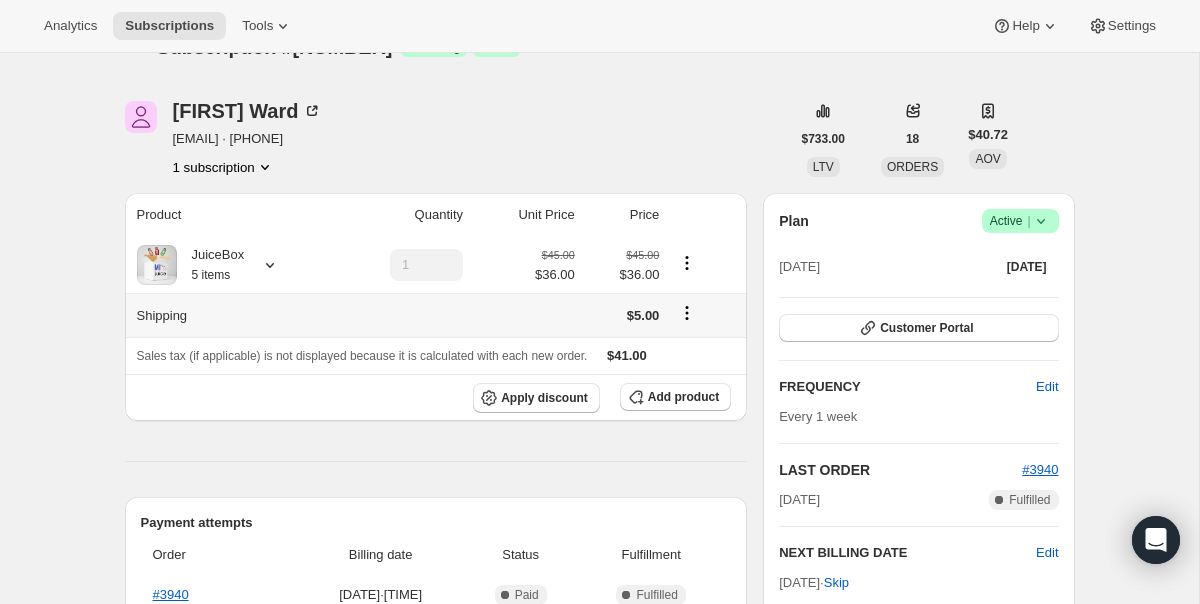 scroll, scrollTop: 0, scrollLeft: 0, axis: both 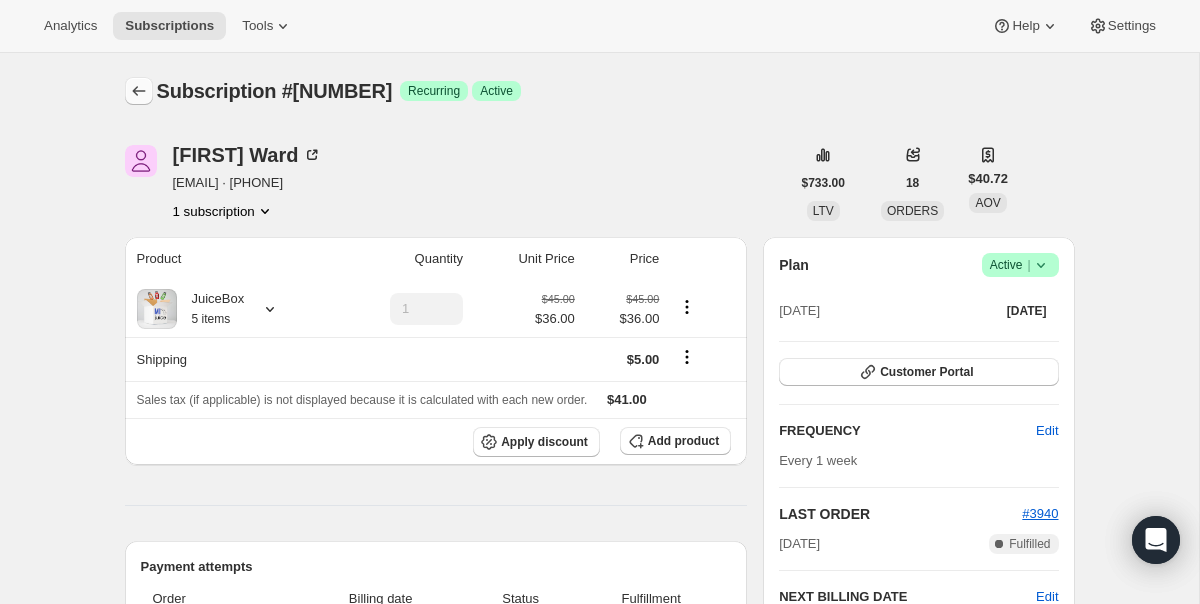 click at bounding box center (139, 91) 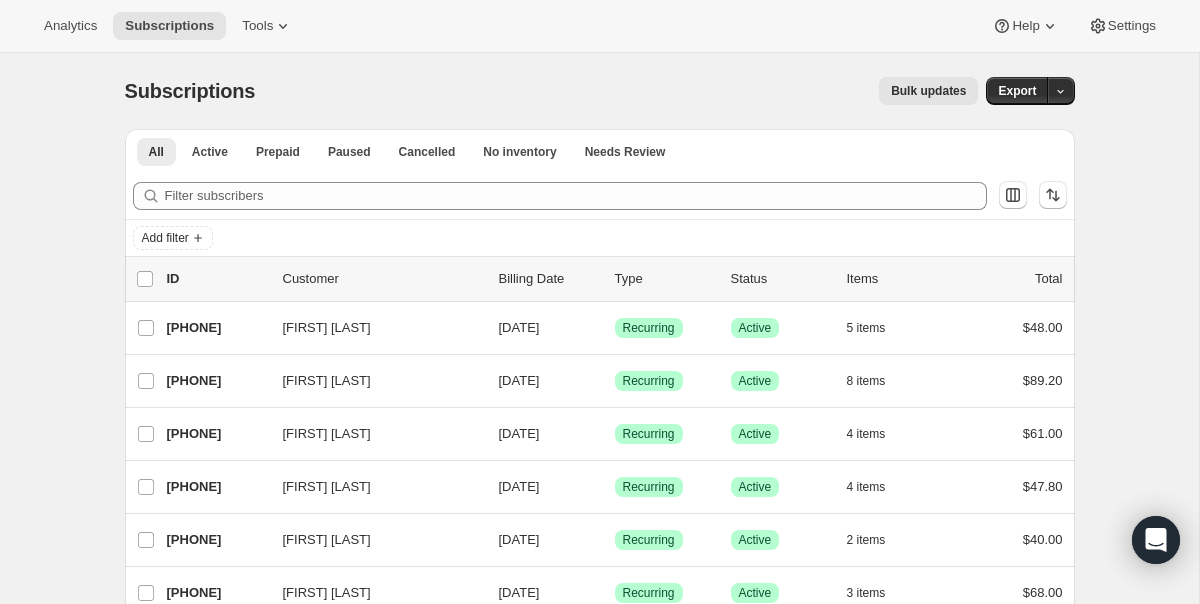 click on "Bulk updates" at bounding box center (928, 91) 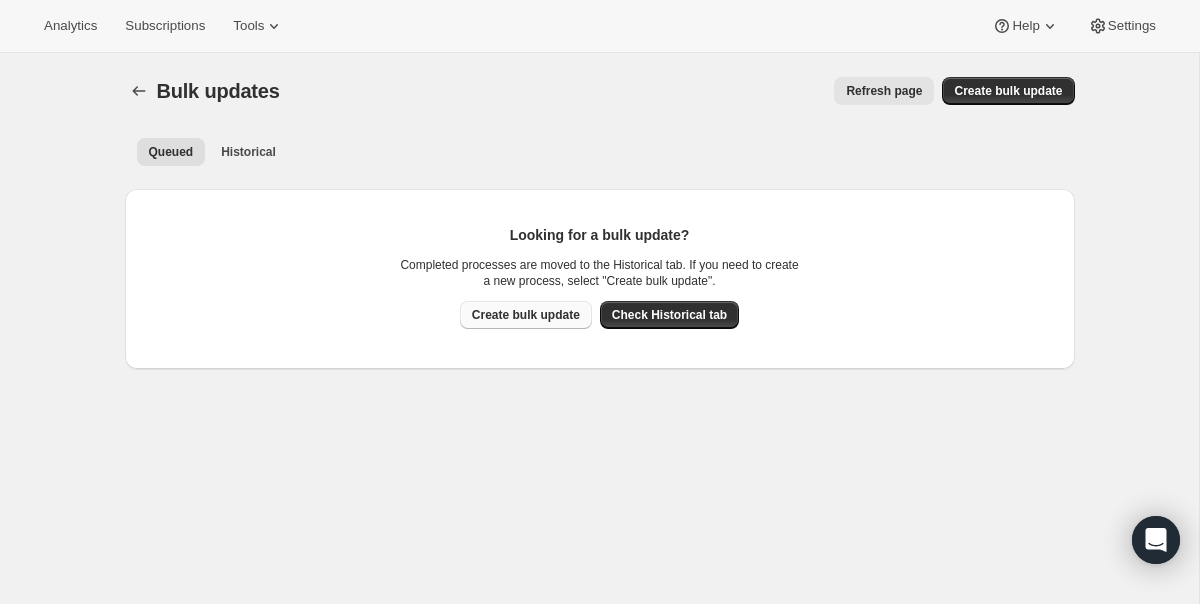 click on "Create bulk update" at bounding box center [526, 315] 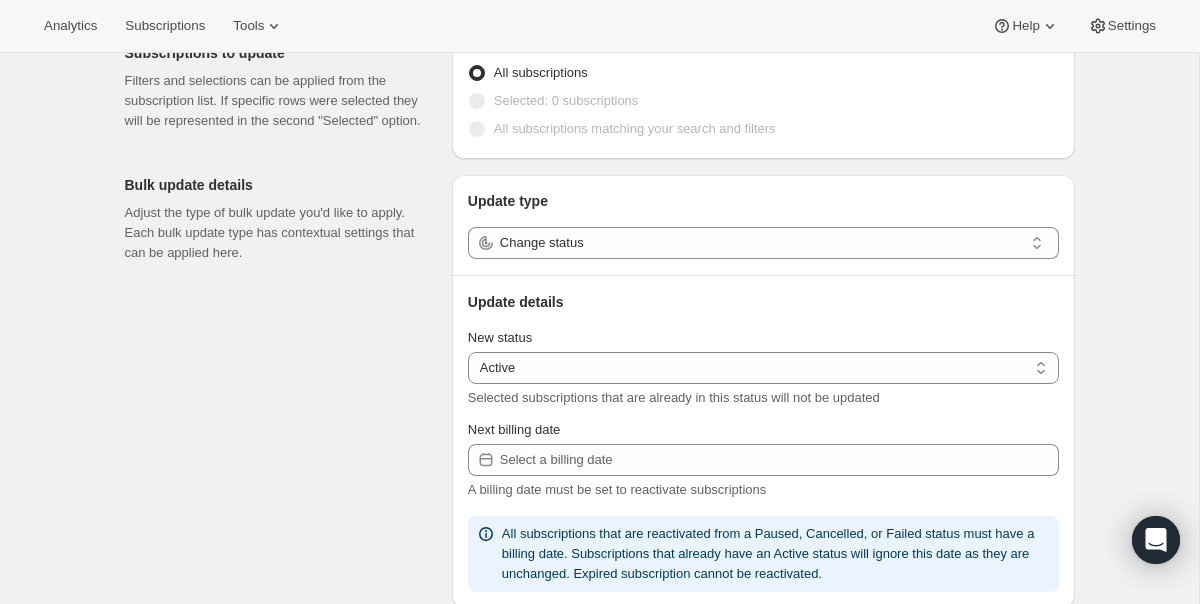 scroll, scrollTop: 104, scrollLeft: 0, axis: vertical 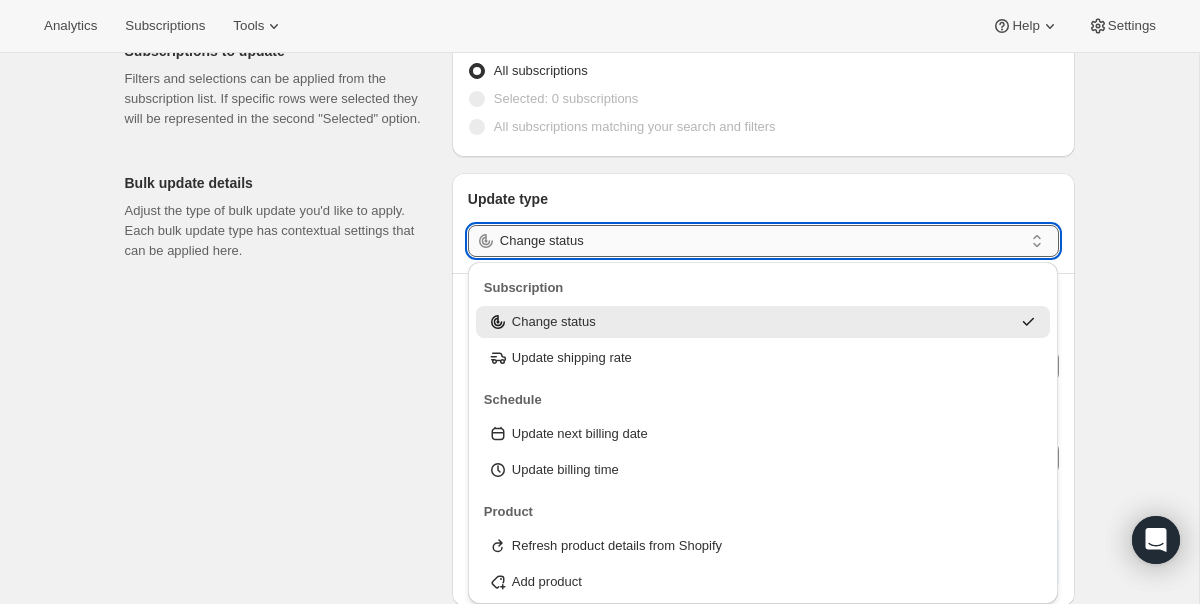 click on "Change status" at bounding box center [761, 241] 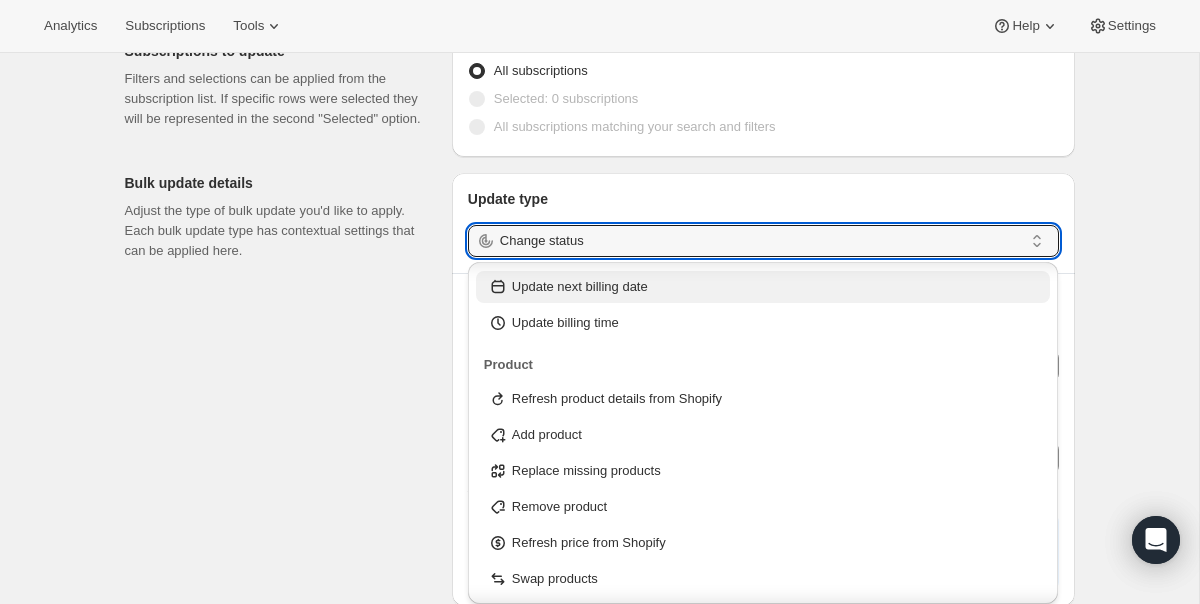 scroll, scrollTop: 149, scrollLeft: 0, axis: vertical 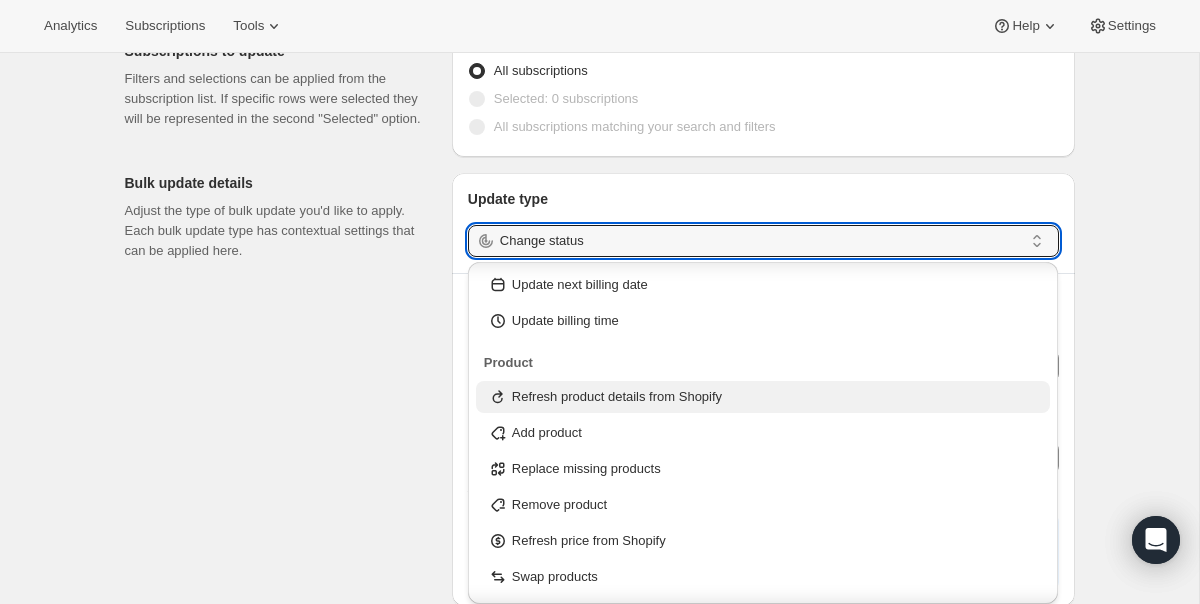 click on "Refresh product details from Shopify" at bounding box center [617, 397] 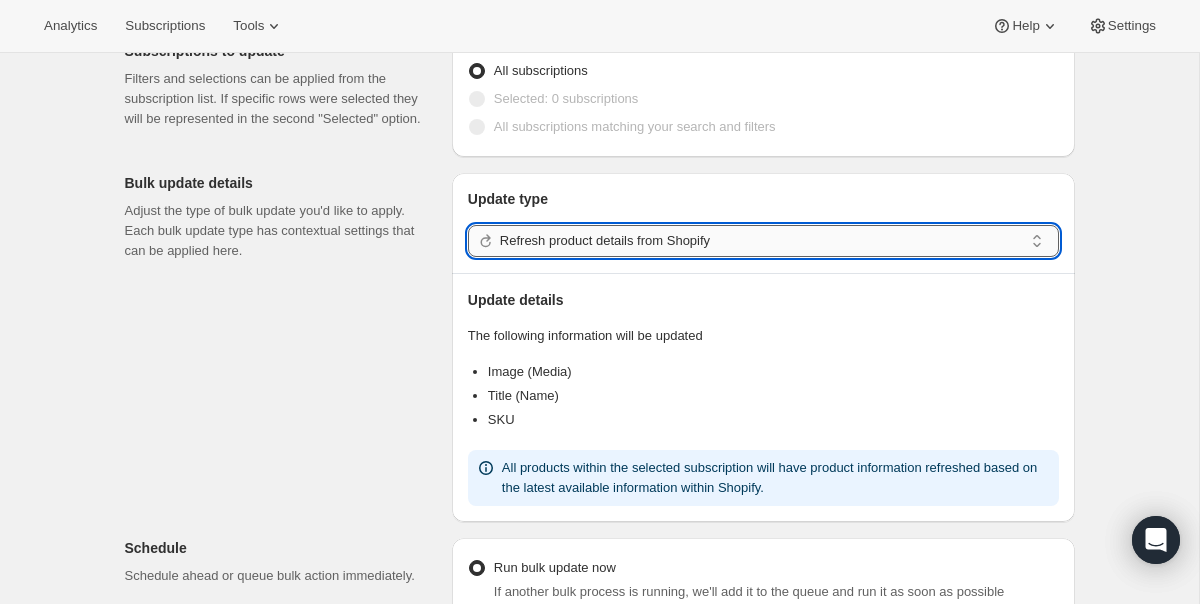 click on "Refresh product details from Shopify" at bounding box center [761, 241] 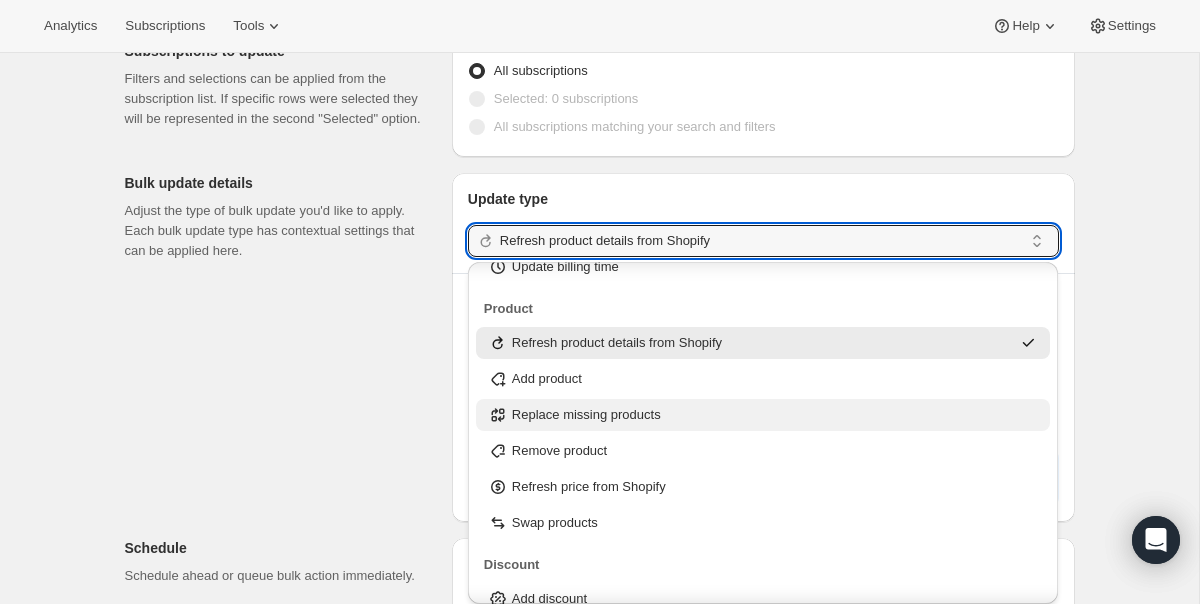 scroll, scrollTop: 221, scrollLeft: 0, axis: vertical 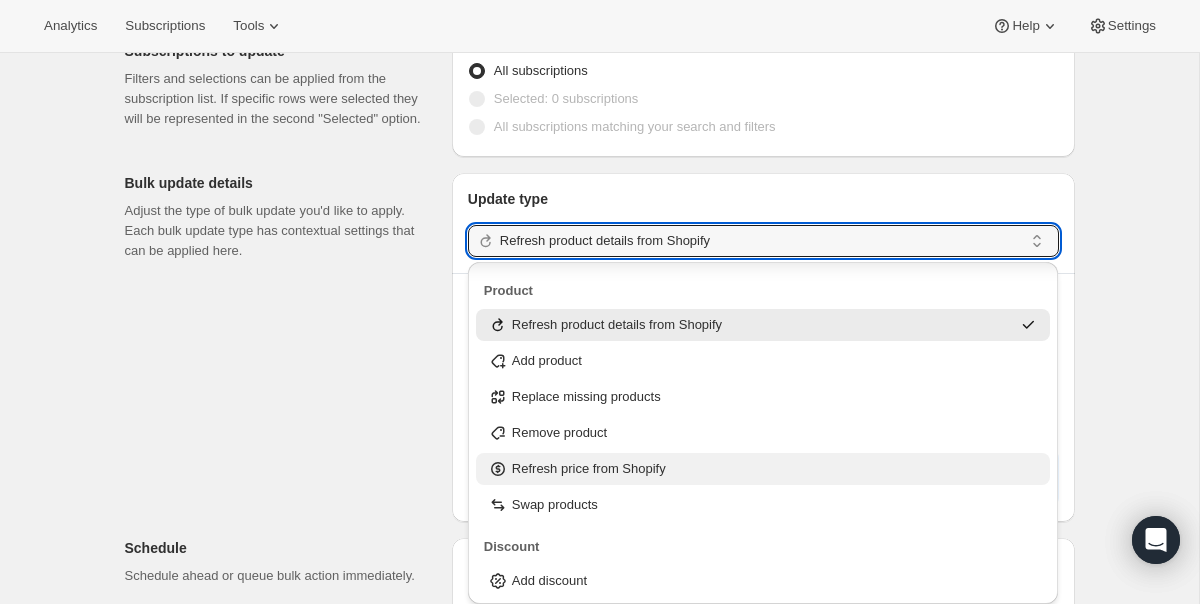 click on "Refresh price from Shopify" at bounding box center [589, 469] 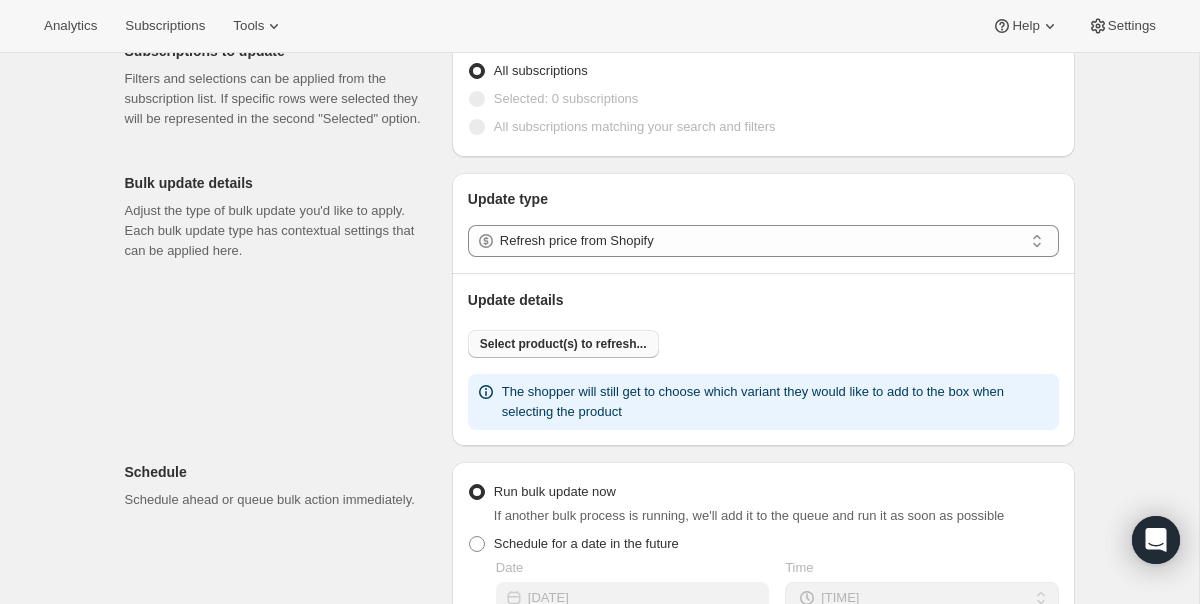 click on "Select product(s) to refresh..." at bounding box center (563, 344) 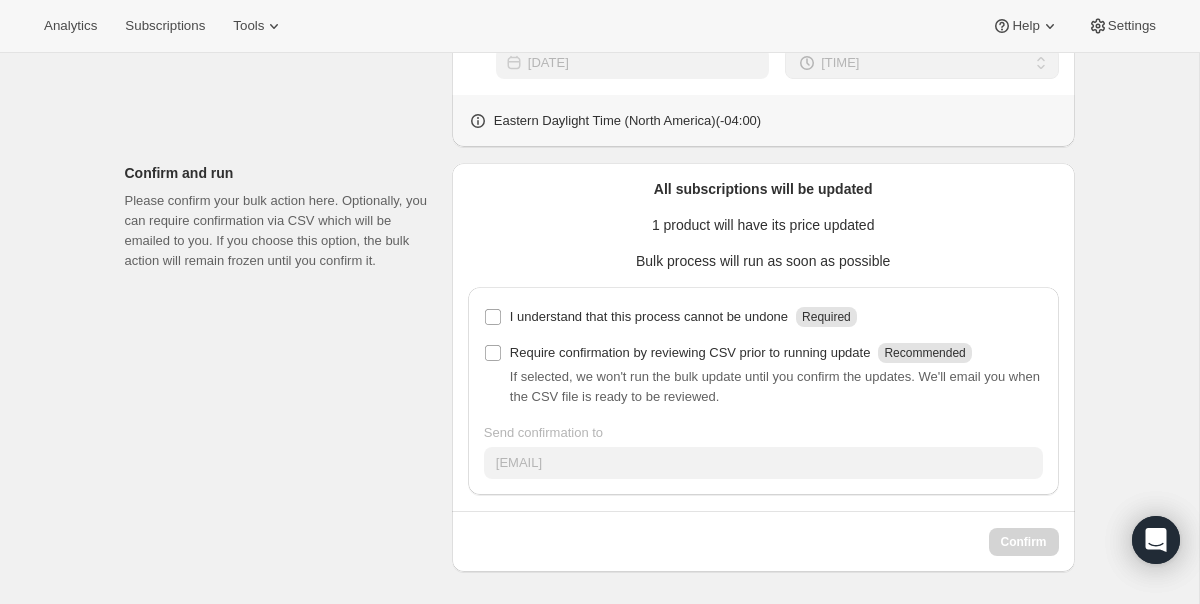 scroll, scrollTop: 807, scrollLeft: 0, axis: vertical 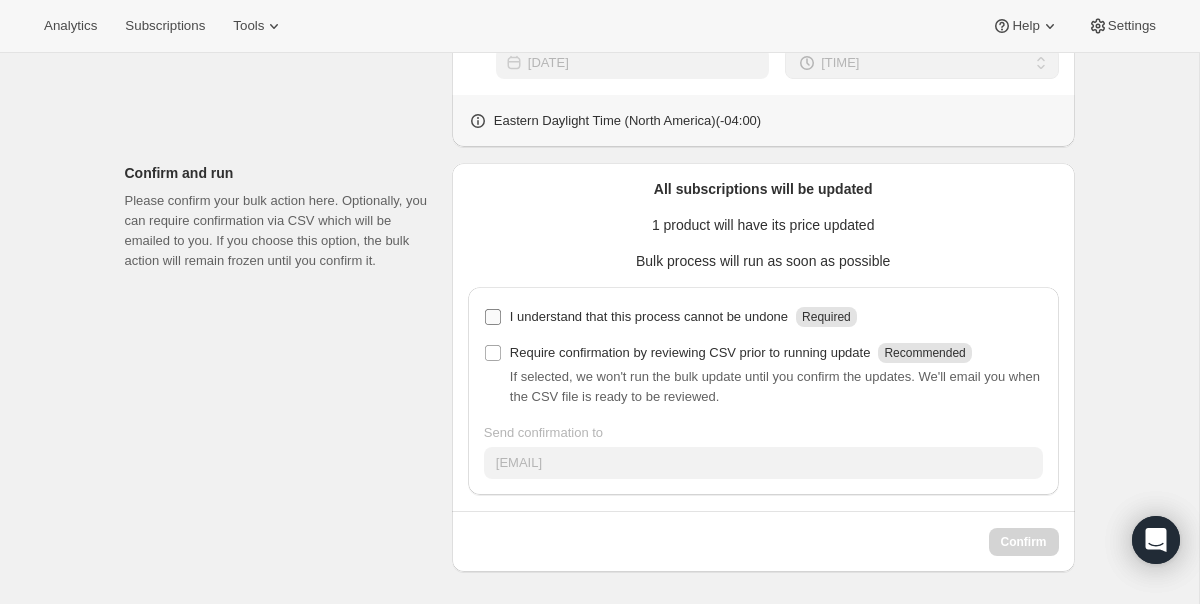 click on "I understand that this process cannot be undone Required" at bounding box center (493, 317) 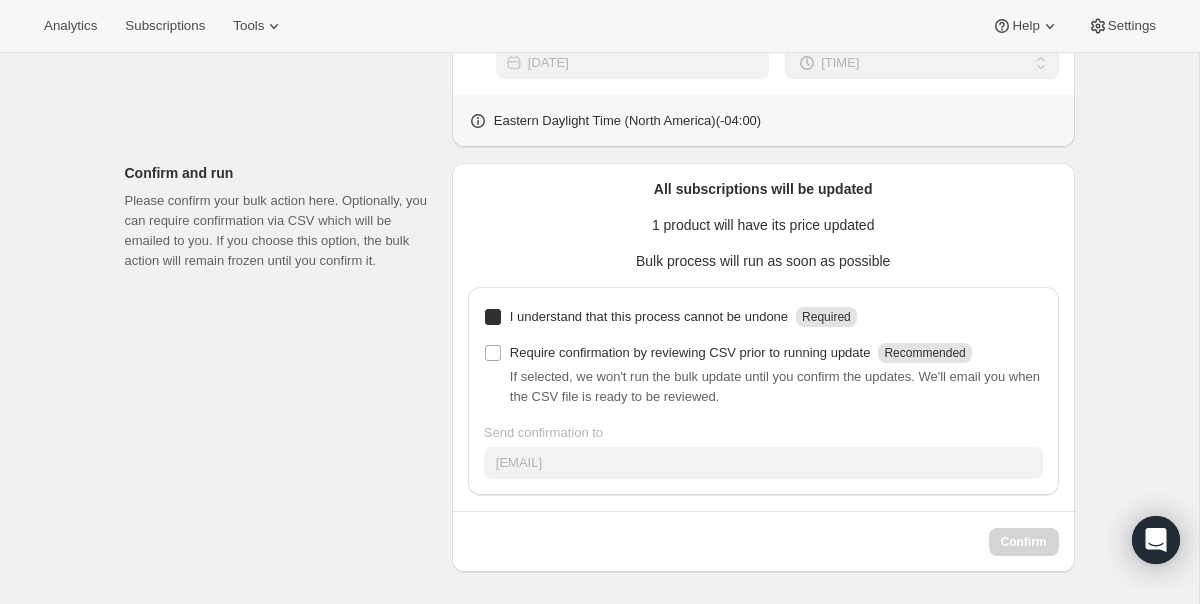 checkbox on "true" 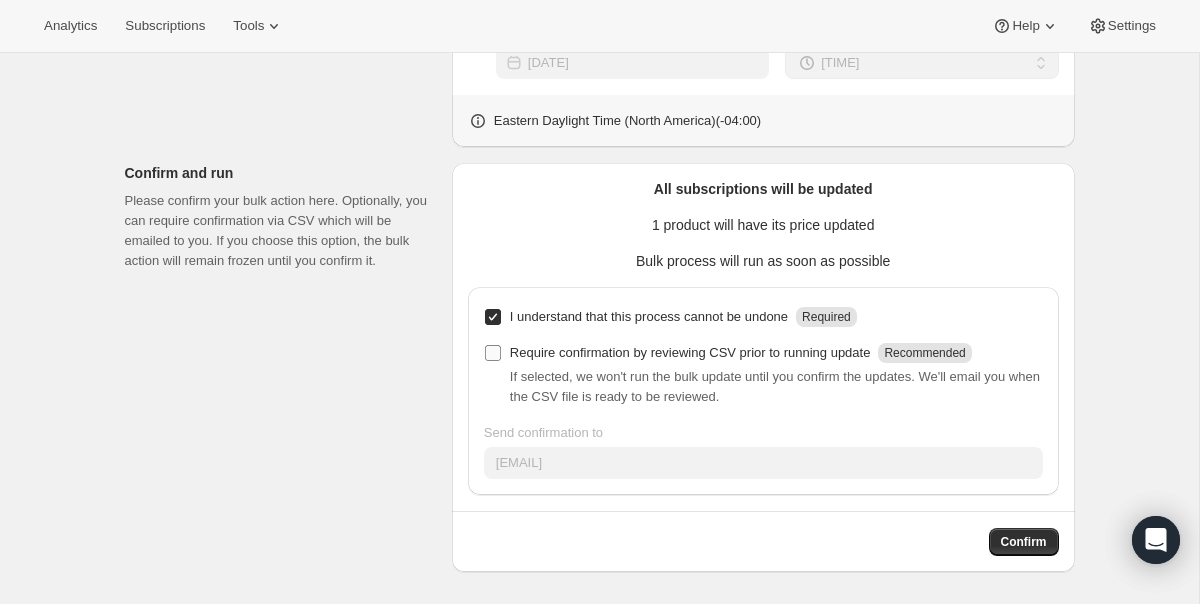 click on "Require confirmation by reviewing CSV prior to running update Recommended" at bounding box center [493, 353] 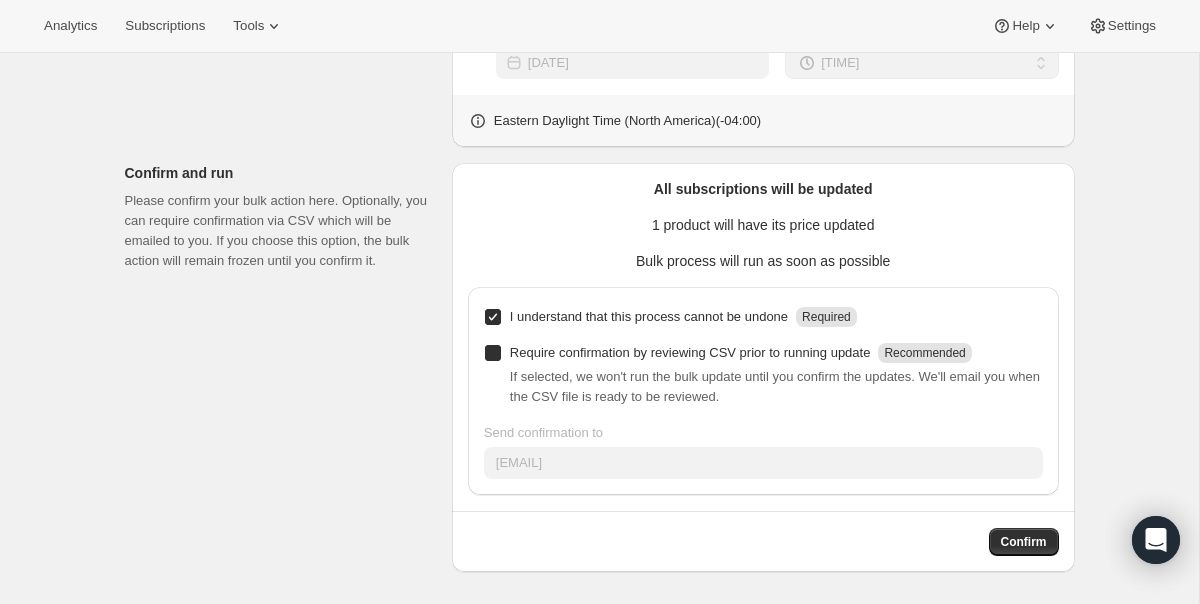checkbox on "true" 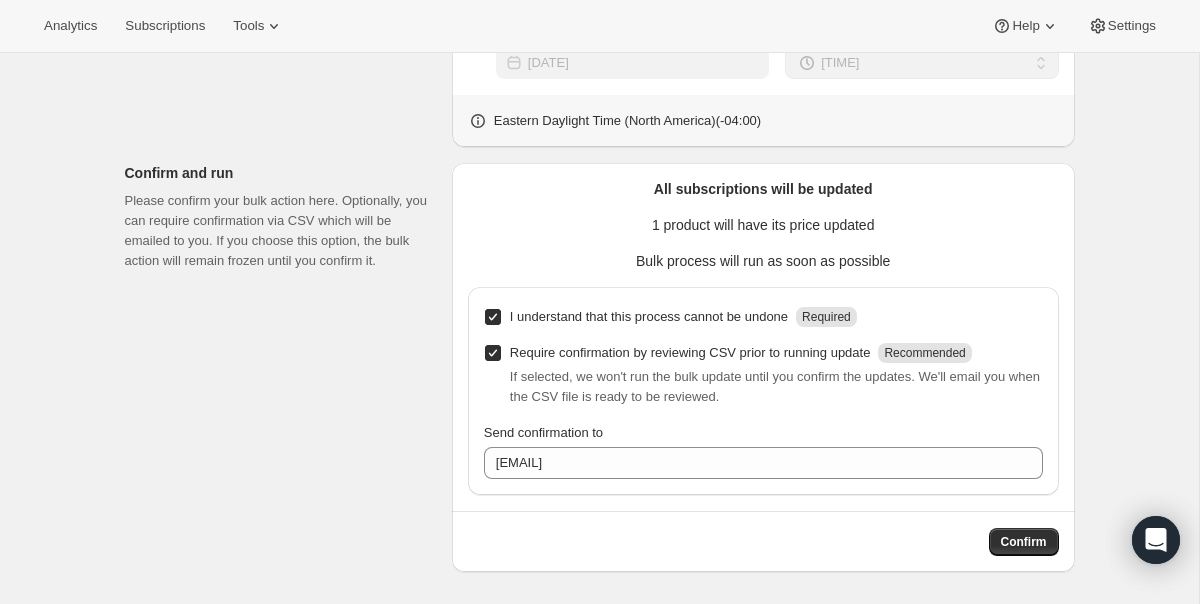 click on "I understand that this process cannot be undone Required" at bounding box center [493, 317] 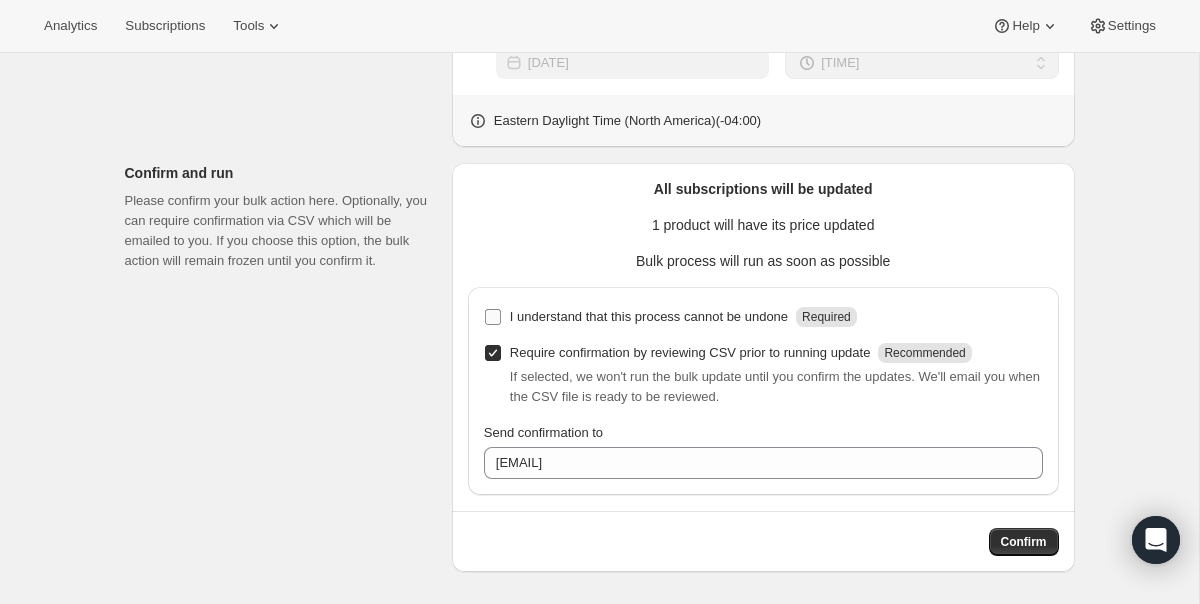 checkbox on "false" 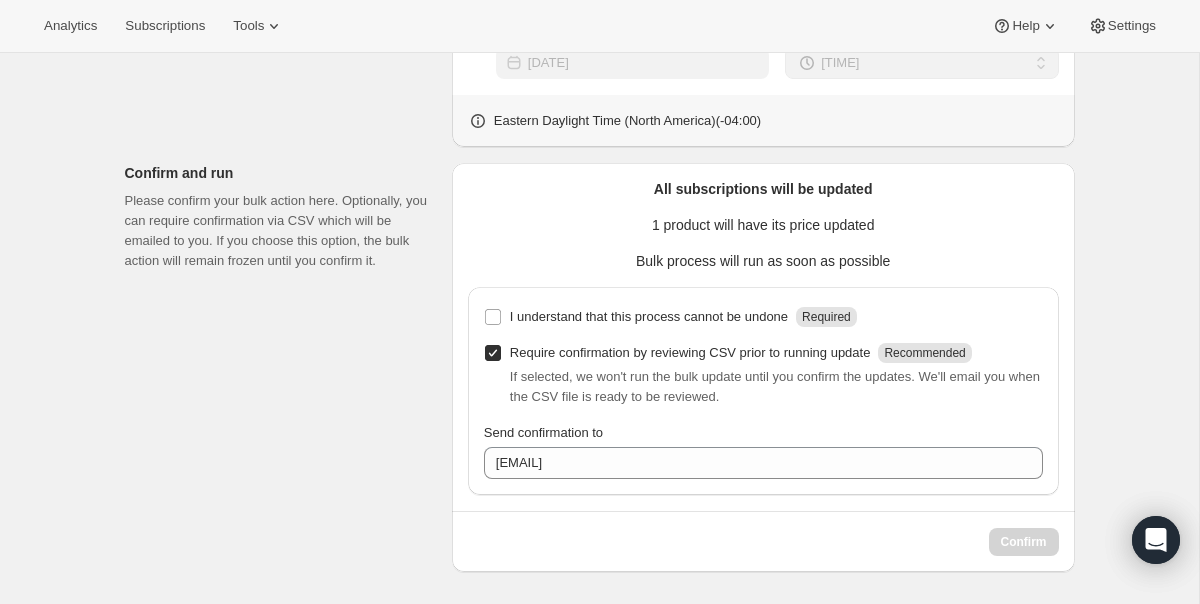 click on "Require confirmation by reviewing CSV prior to running update Recommended" at bounding box center [493, 353] 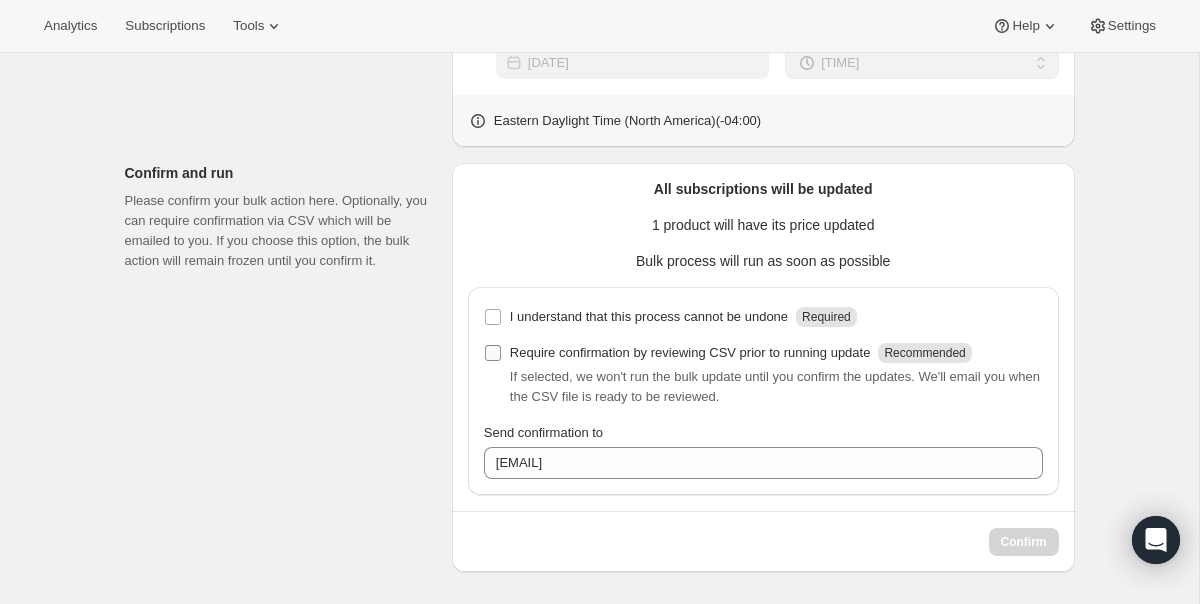 checkbox on "false" 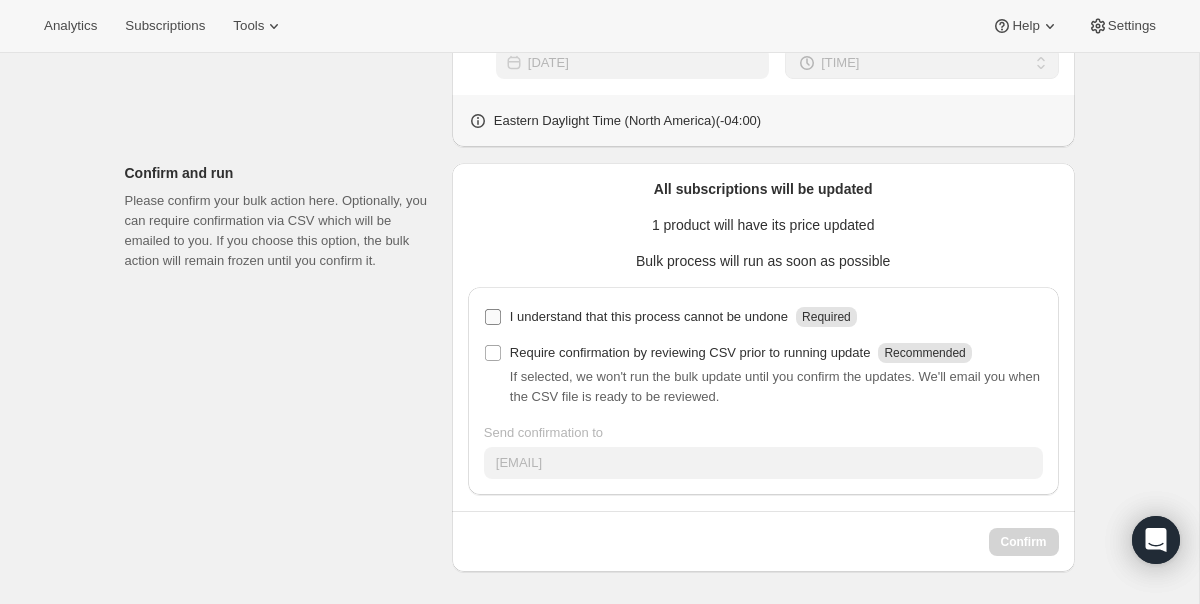 click on "I understand that this process cannot be undone Required" at bounding box center [493, 317] 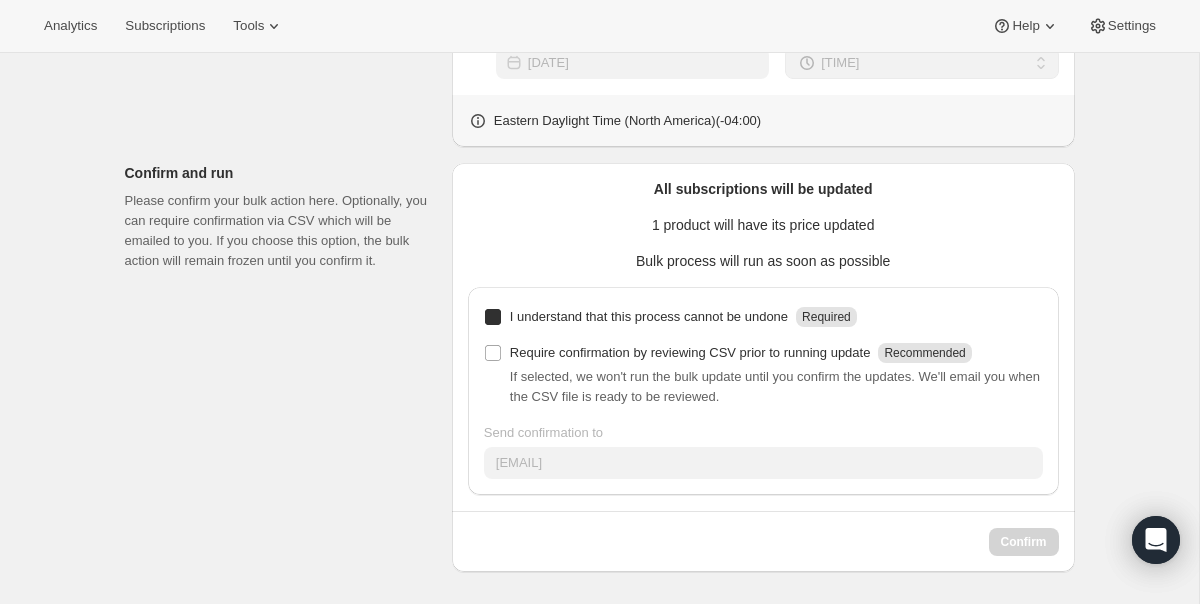 checkbox on "true" 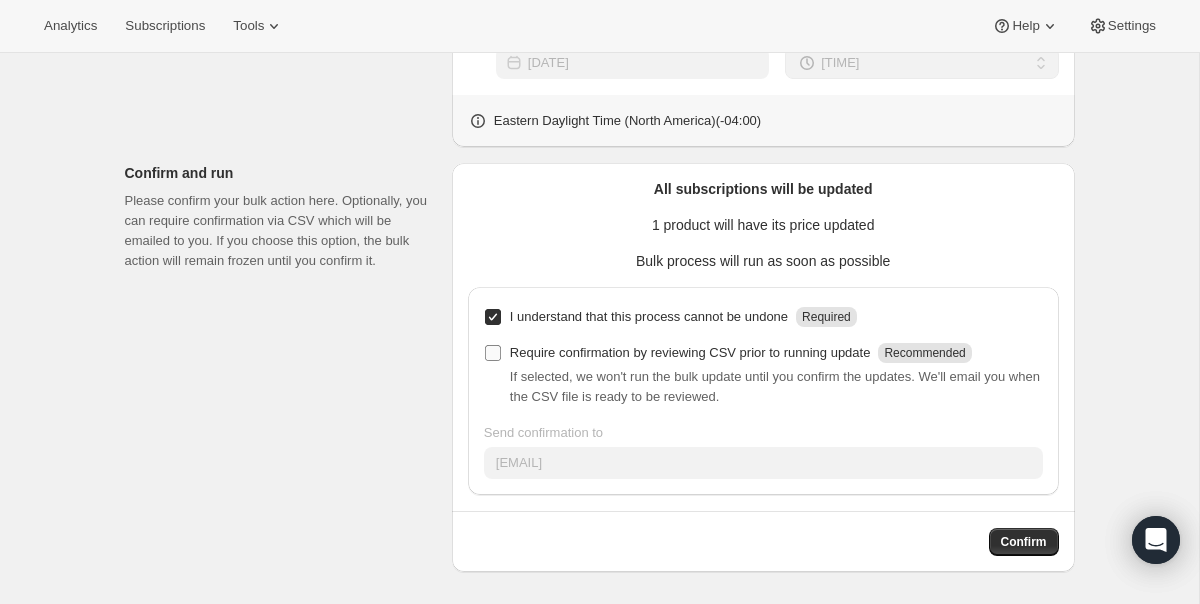 click on "Require confirmation by reviewing CSV prior to running update Recommended" at bounding box center [493, 353] 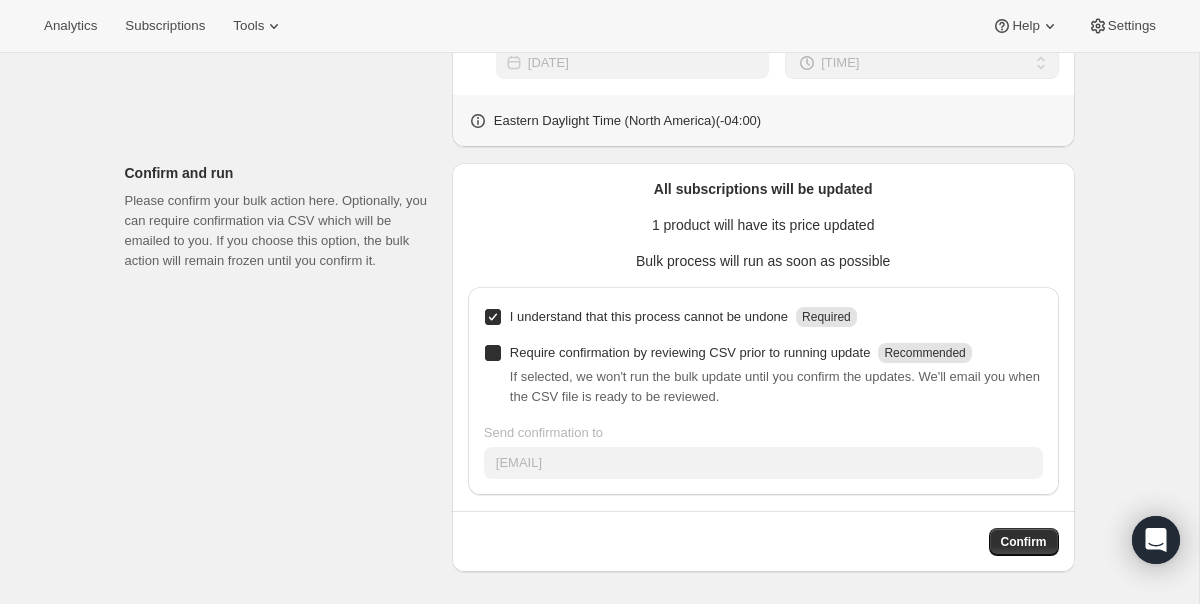 checkbox on "true" 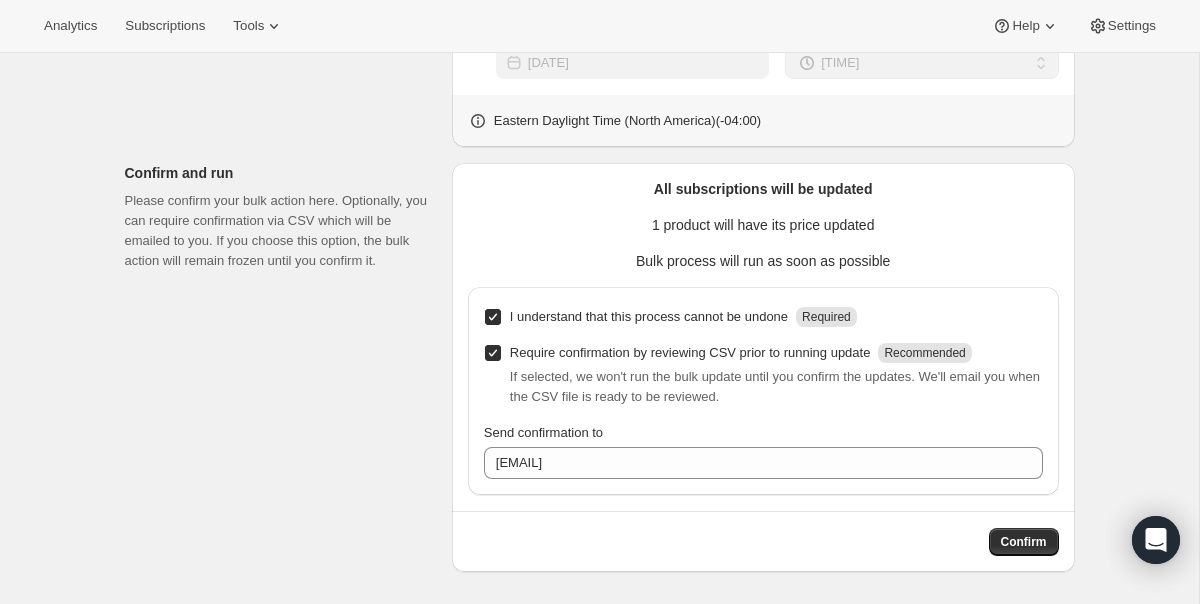 scroll, scrollTop: 807, scrollLeft: 0, axis: vertical 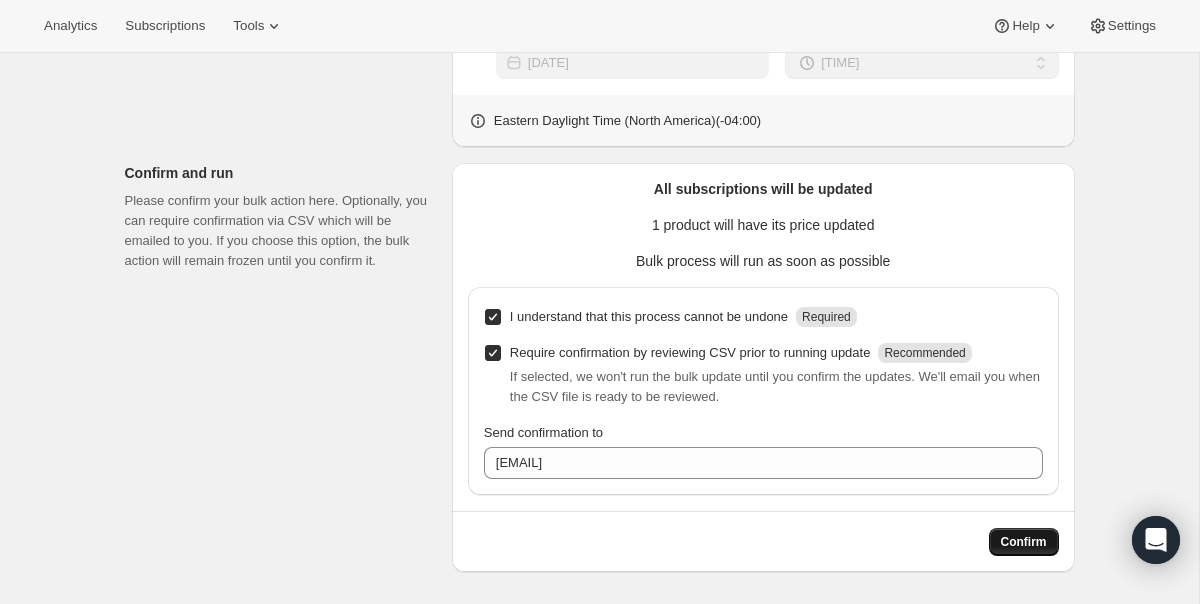 click on "Confirm" at bounding box center [1024, 542] 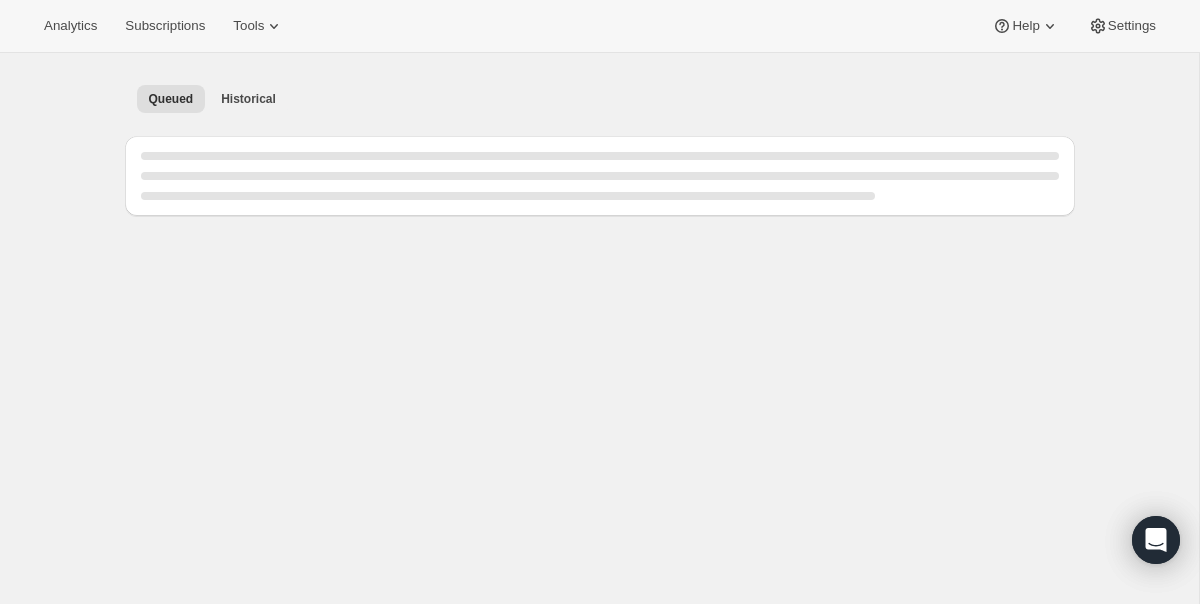 scroll, scrollTop: 0, scrollLeft: 0, axis: both 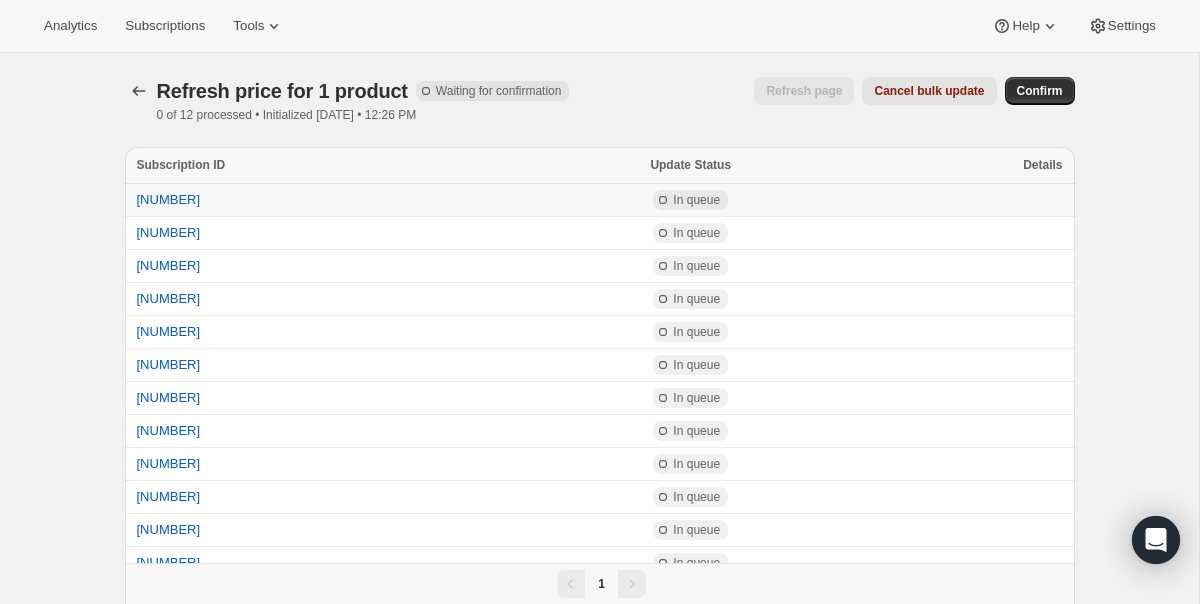 click on "10255302881" at bounding box center (322, 200) 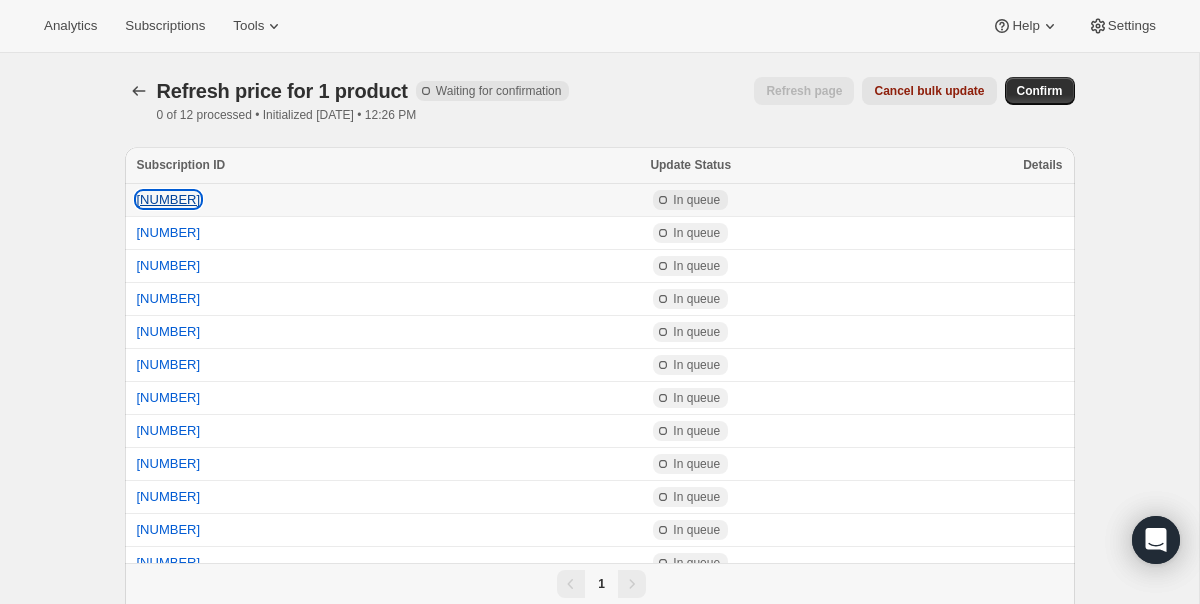 click on "10255302881" at bounding box center (169, 199) 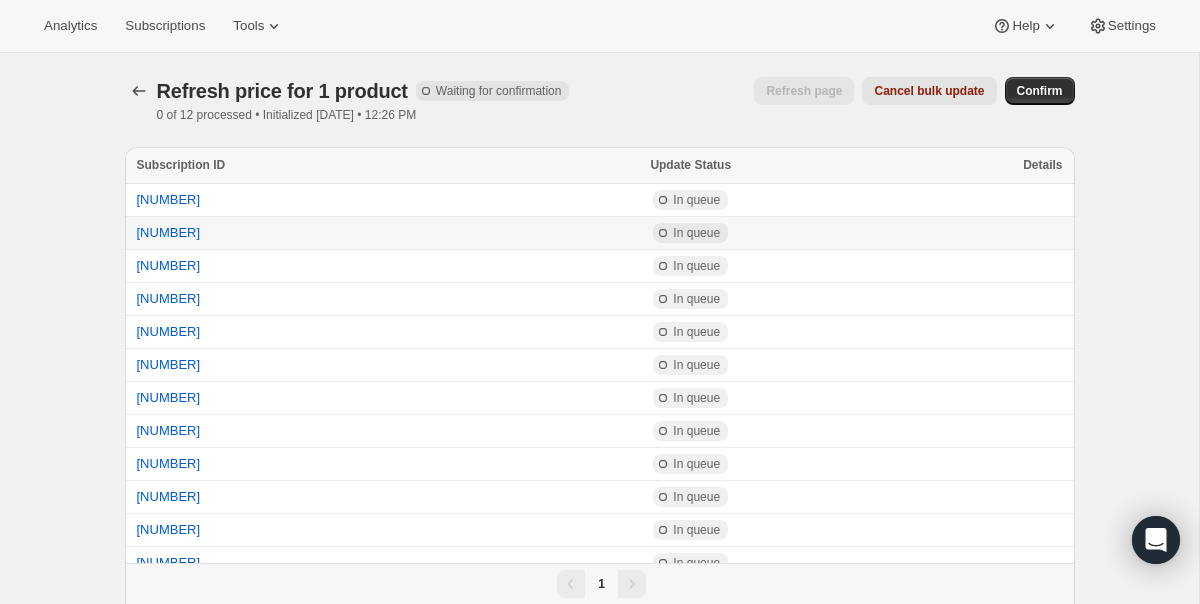click on "[PHONE]" at bounding box center [322, 233] 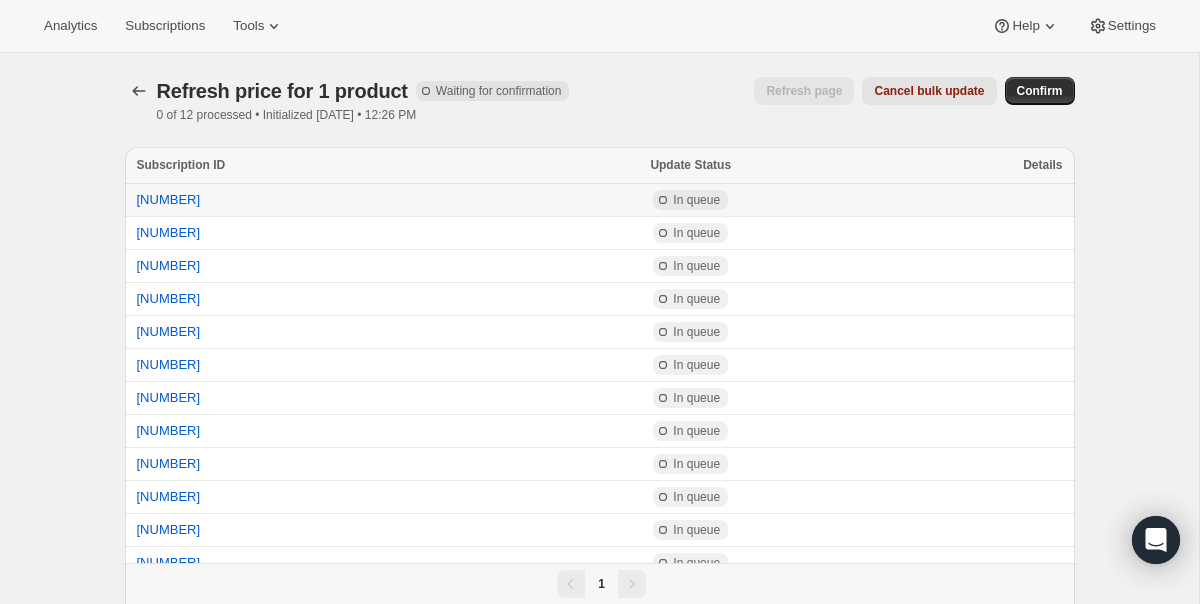 click on "[PHONE]" at bounding box center [322, 200] 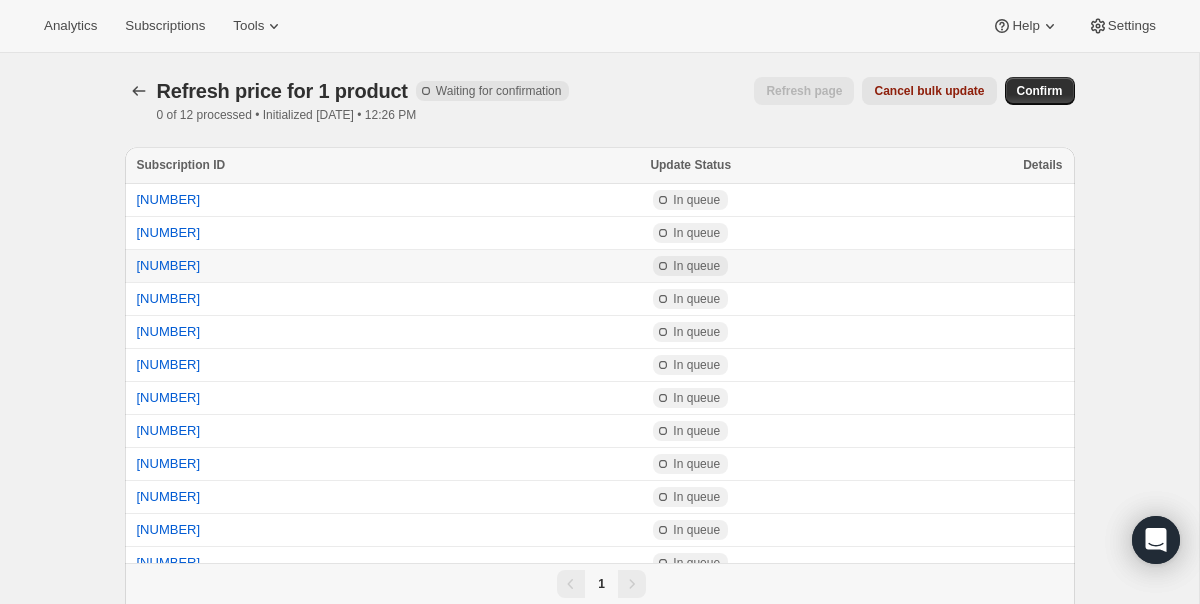 scroll, scrollTop: 53, scrollLeft: 0, axis: vertical 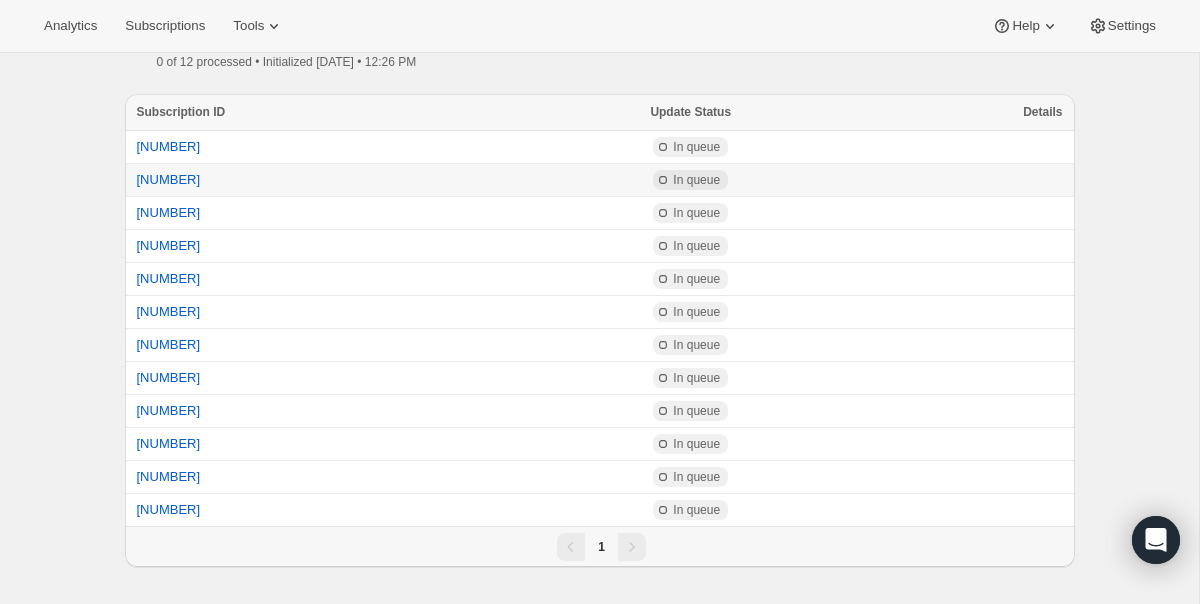 click on "[PHONE]" at bounding box center [322, 180] 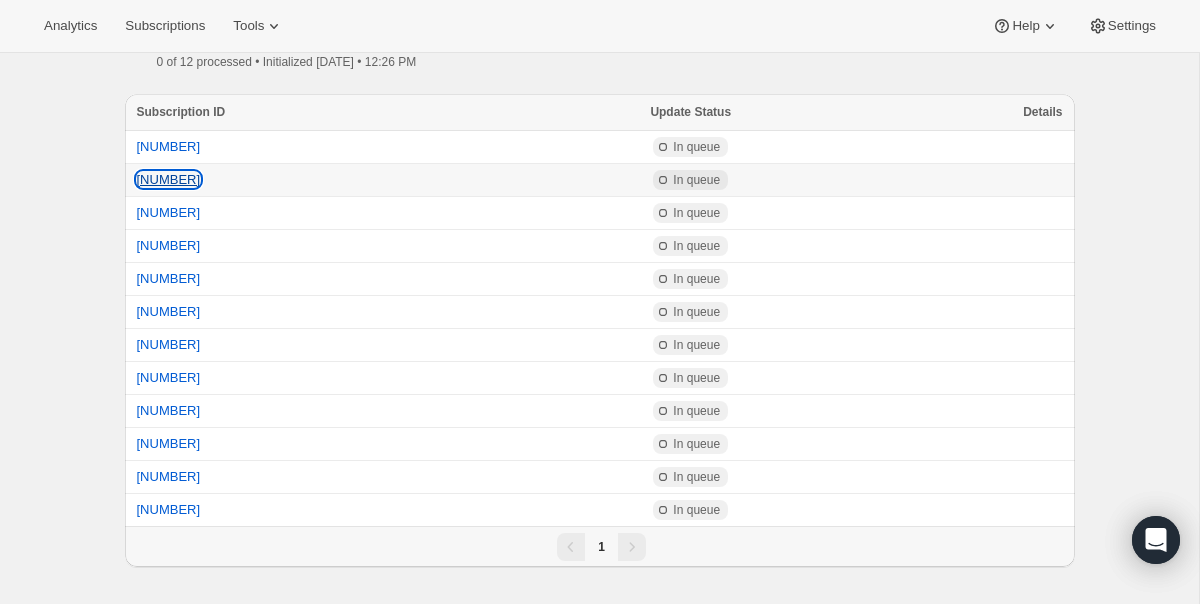 click on "[PHONE]" at bounding box center [169, 179] 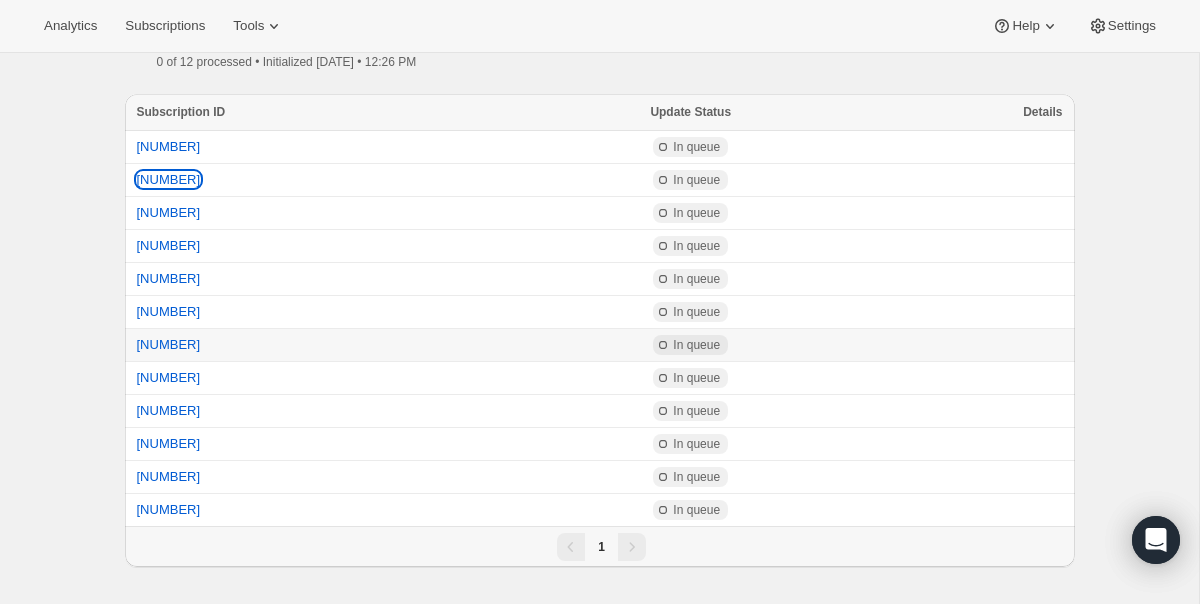 scroll, scrollTop: 0, scrollLeft: 0, axis: both 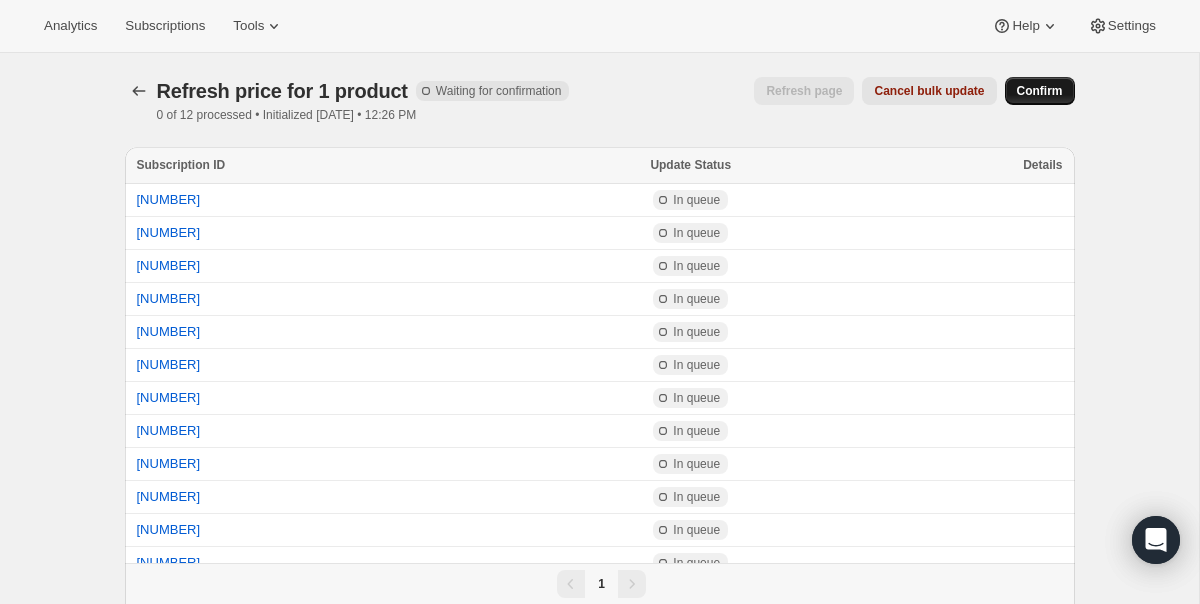 click on "Confirm" at bounding box center (1040, 91) 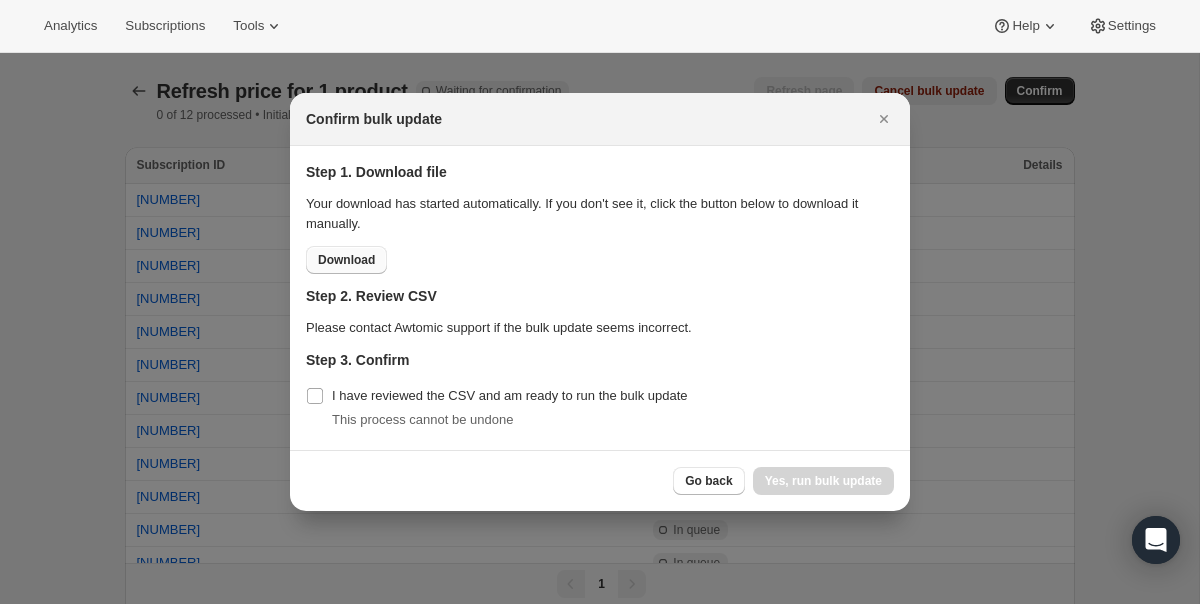 click on "Download" at bounding box center (346, 260) 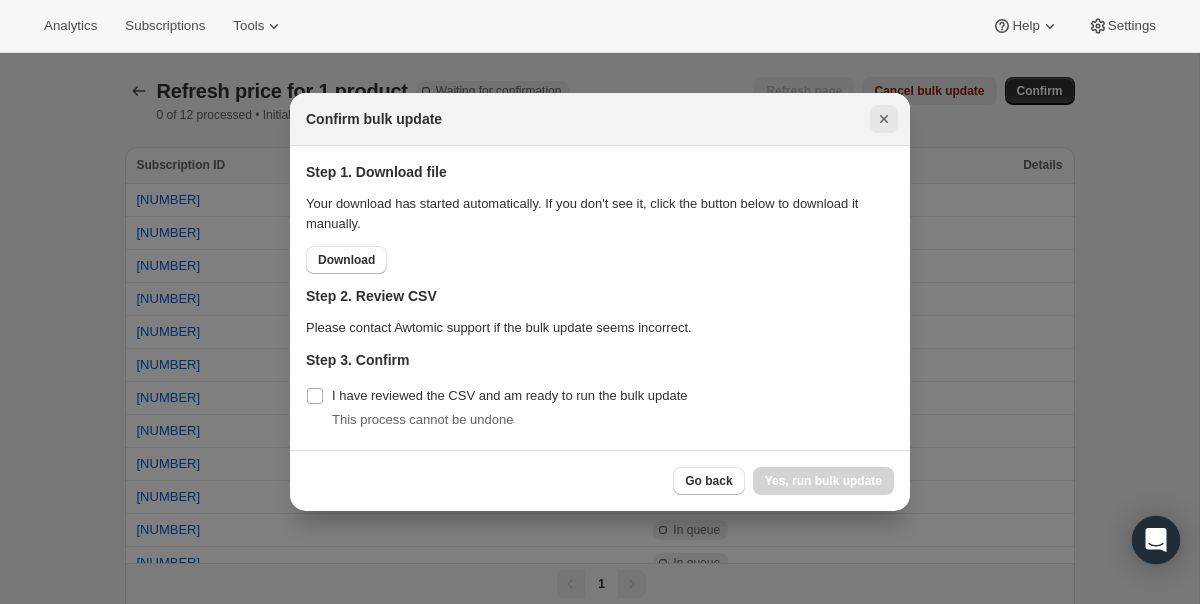 click at bounding box center [884, 119] 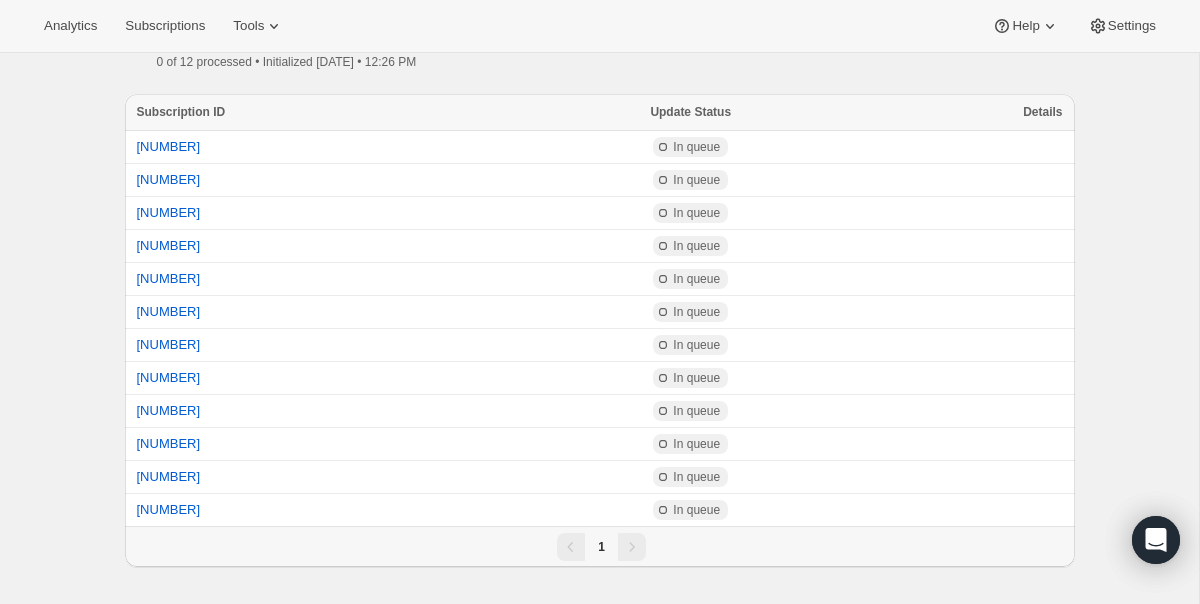 scroll, scrollTop: 0, scrollLeft: 0, axis: both 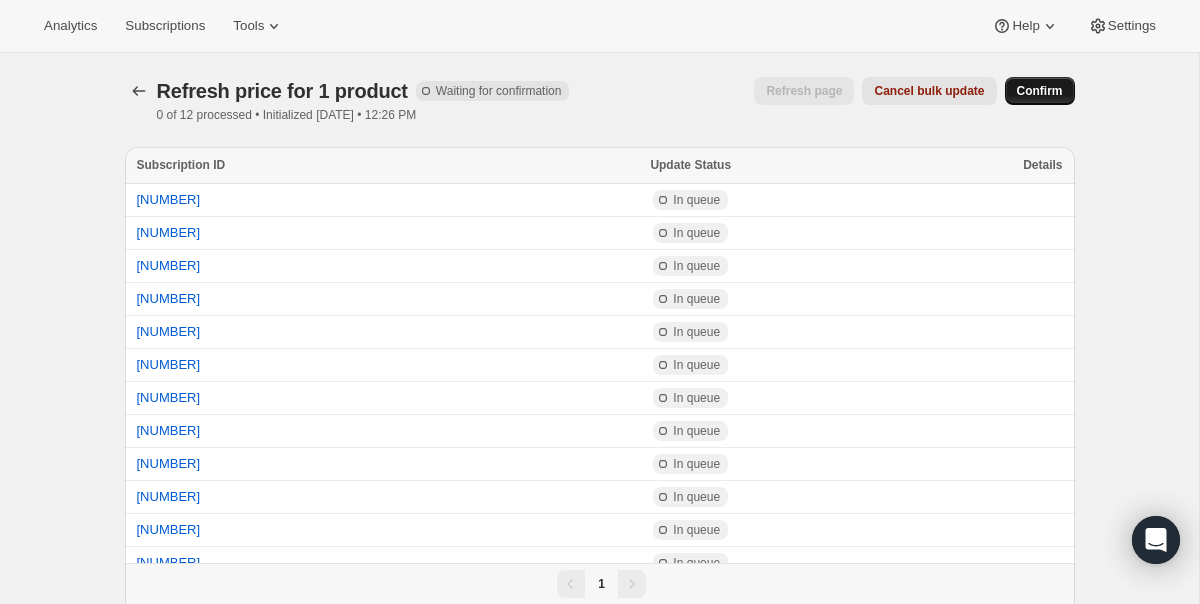 click on "Confirm" at bounding box center [1040, 91] 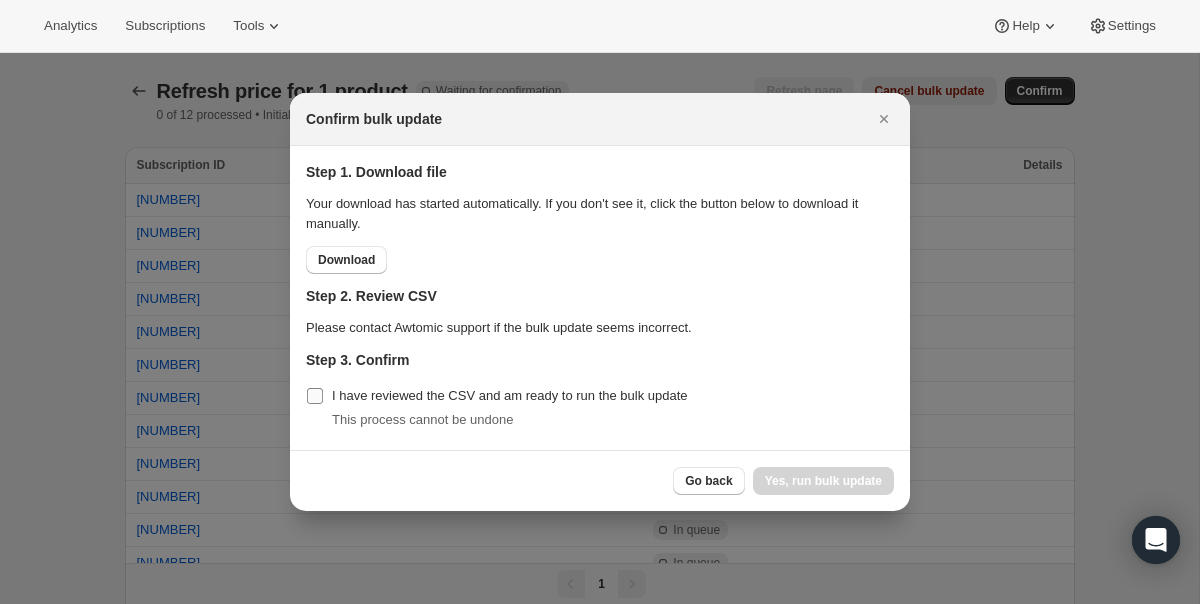 click on "I have reviewed the CSV and am ready to run the bulk update" at bounding box center [497, 396] 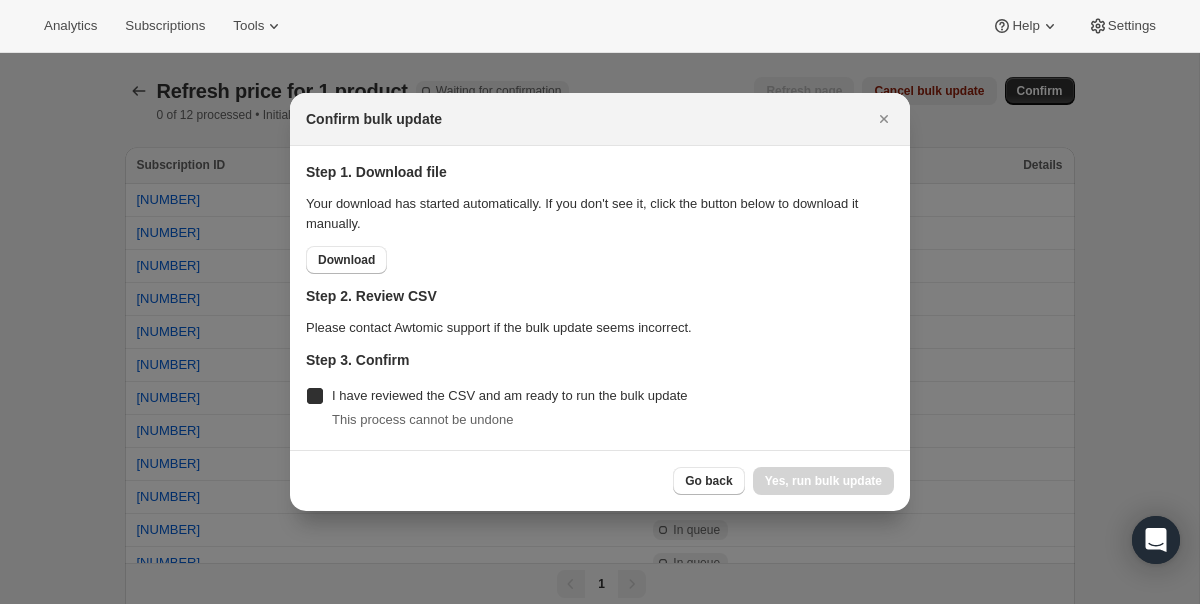 checkbox on "true" 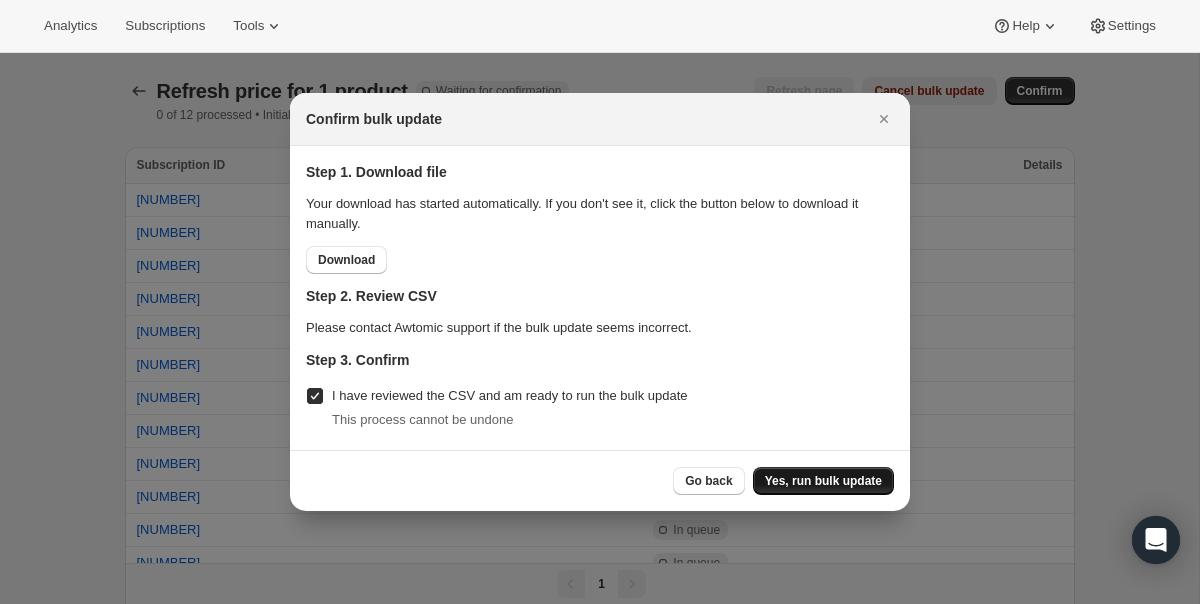 click on "Yes, run bulk update" at bounding box center (823, 481) 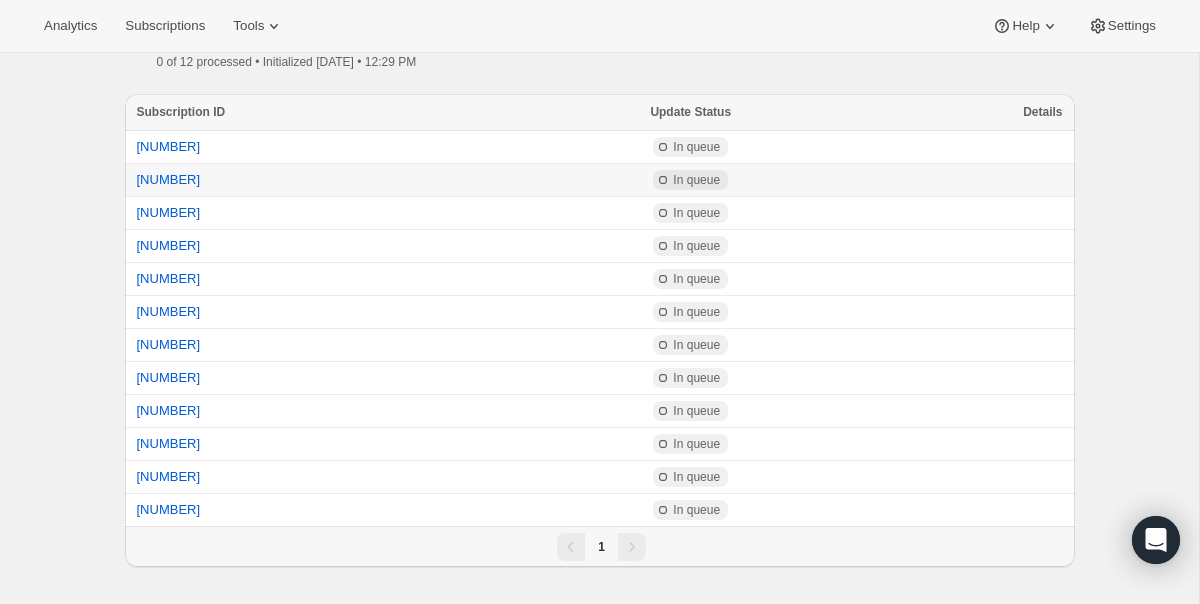 scroll, scrollTop: 0, scrollLeft: 0, axis: both 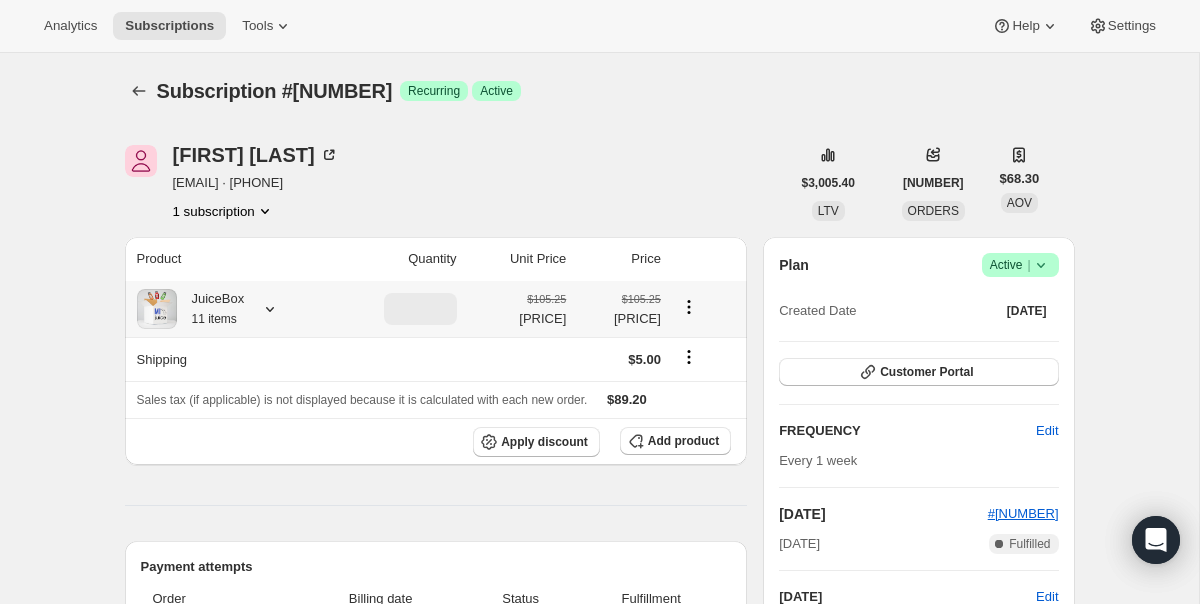 click at bounding box center (270, 309) 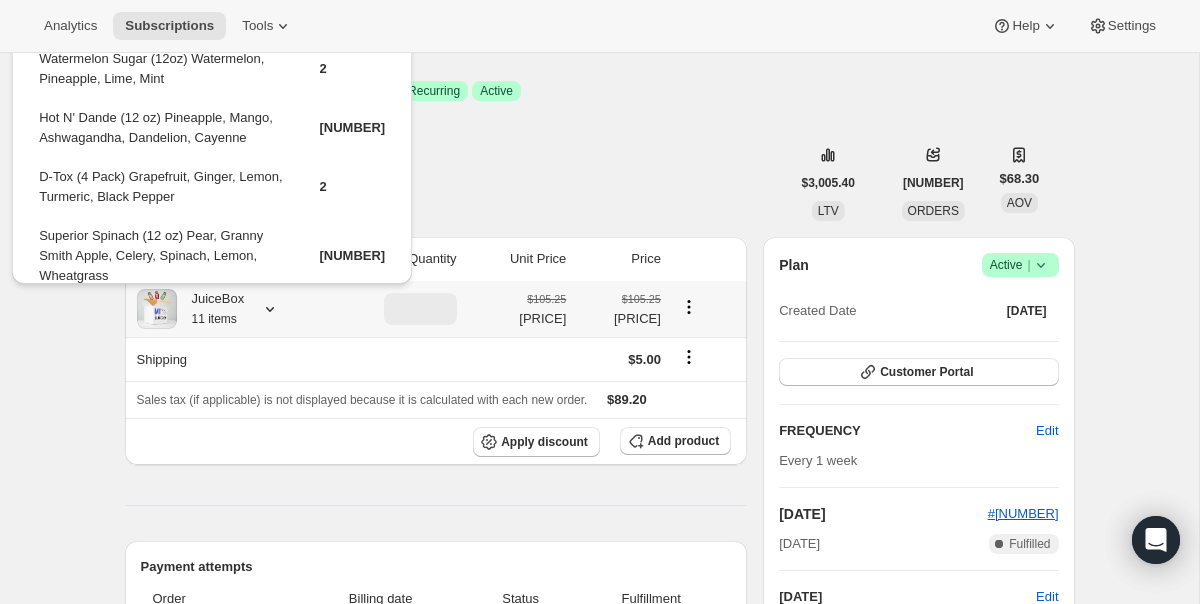 scroll, scrollTop: 273, scrollLeft: 0, axis: vertical 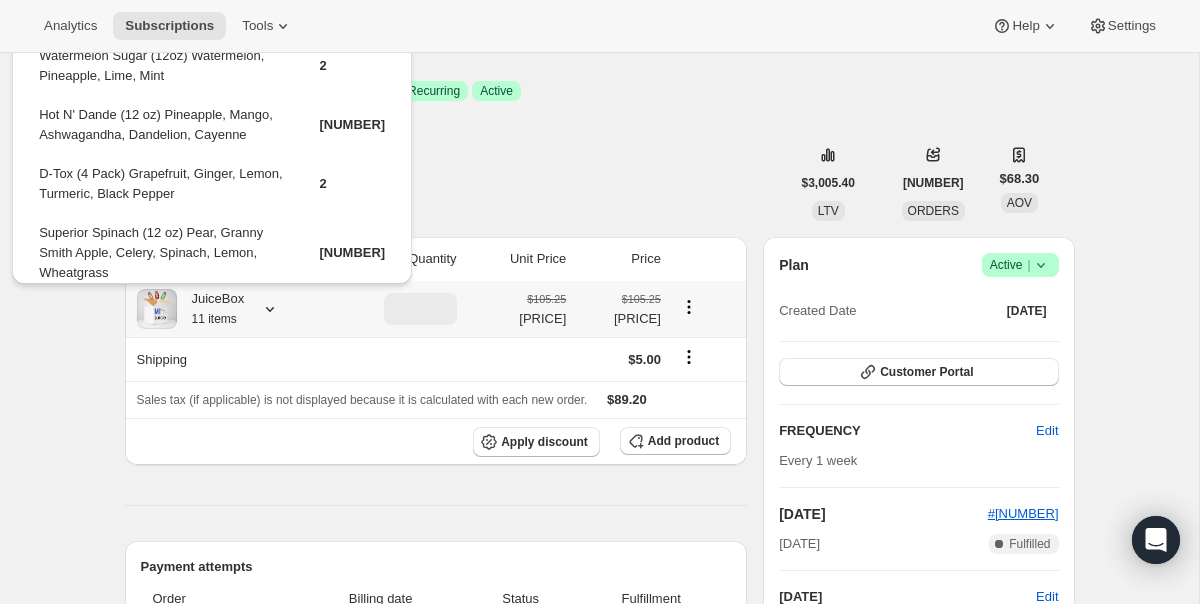 click on "Edit box" at bounding box center (212, 333) 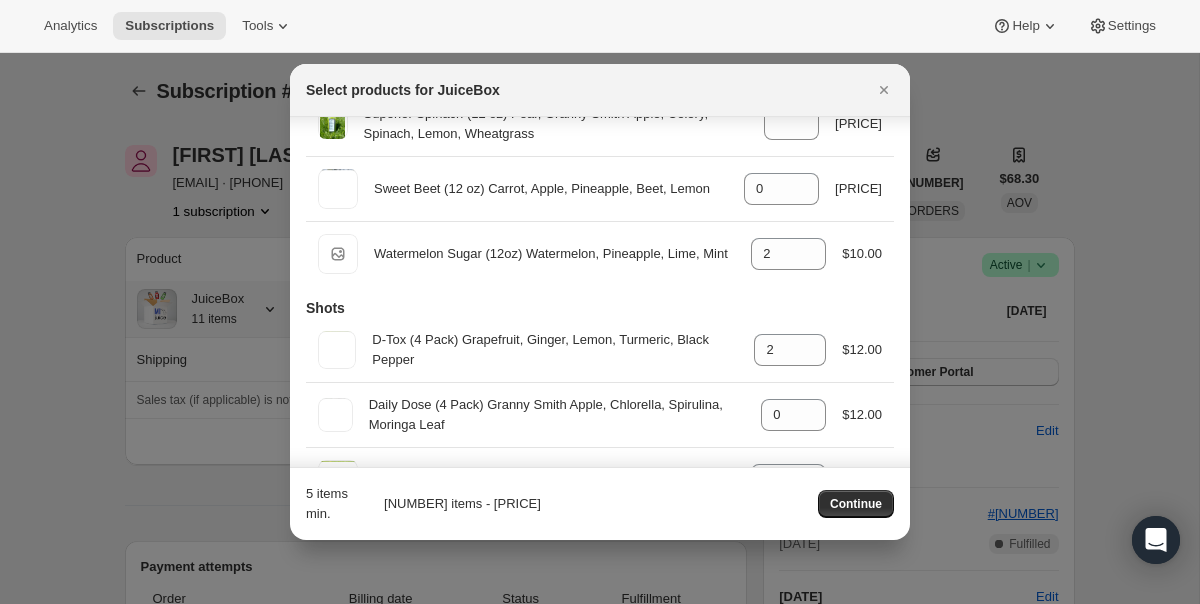 scroll, scrollTop: 562, scrollLeft: 0, axis: vertical 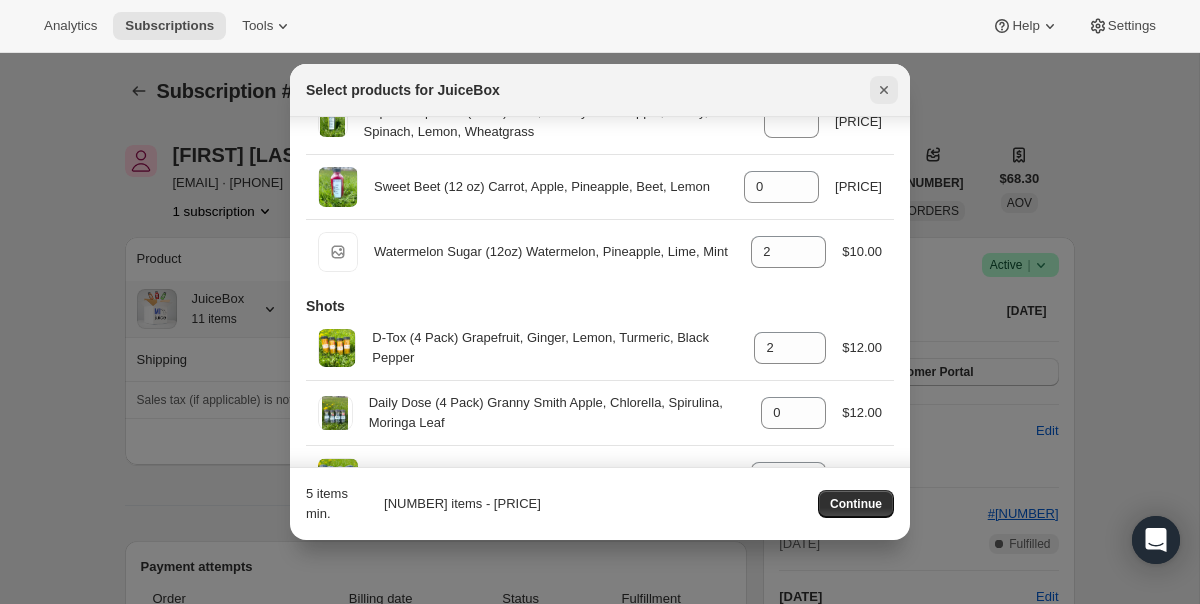 click at bounding box center [884, 90] 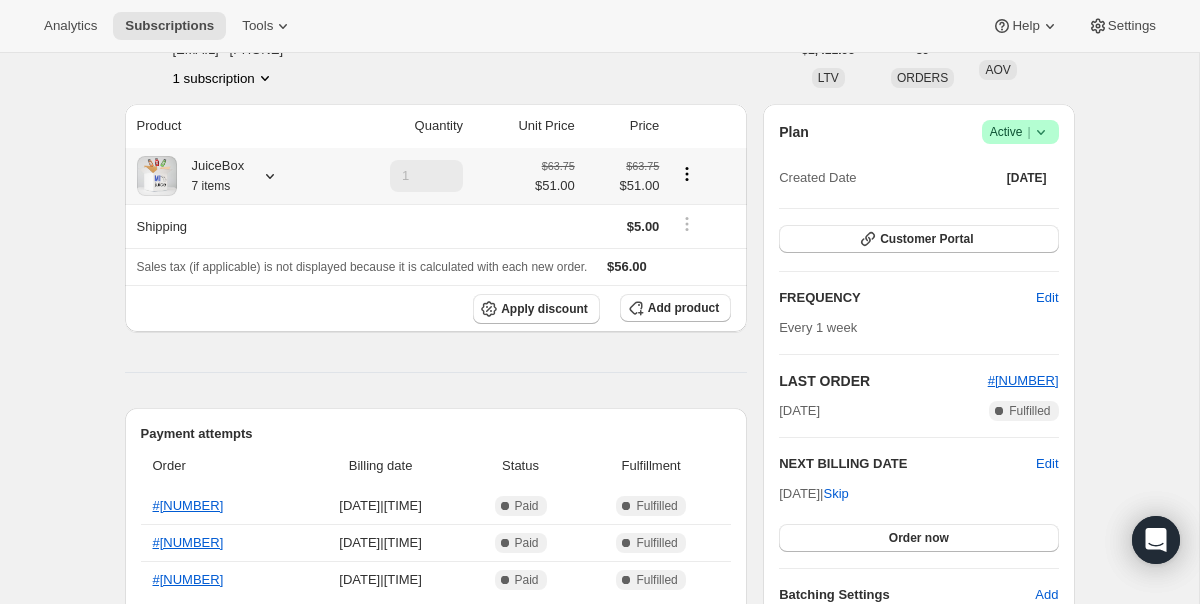 scroll, scrollTop: 137, scrollLeft: 0, axis: vertical 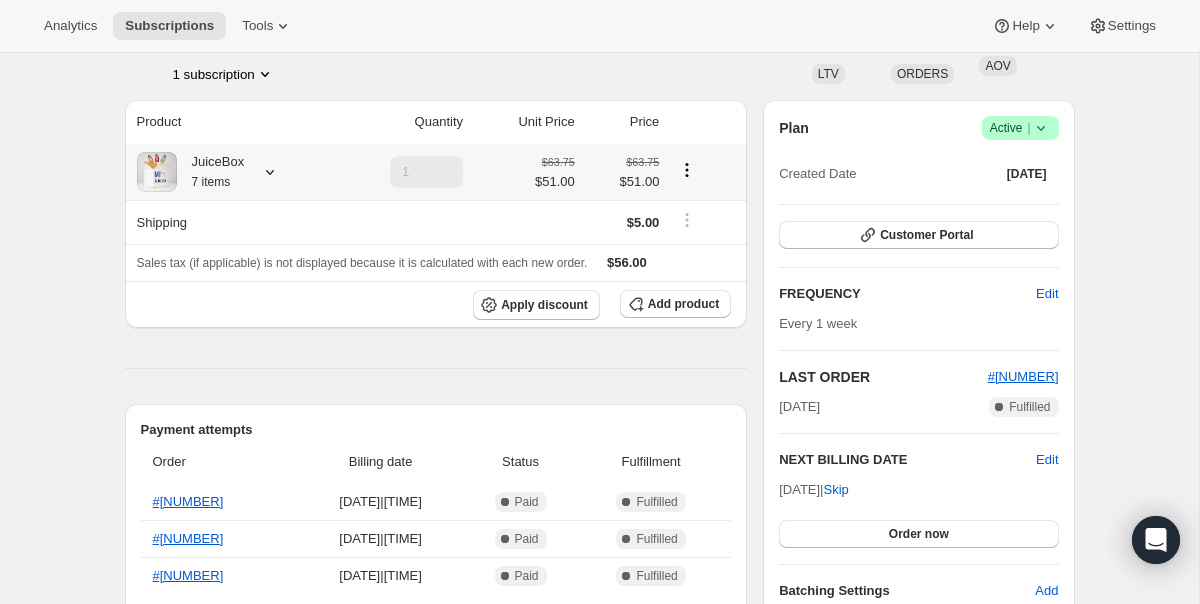 click at bounding box center (687, 170) 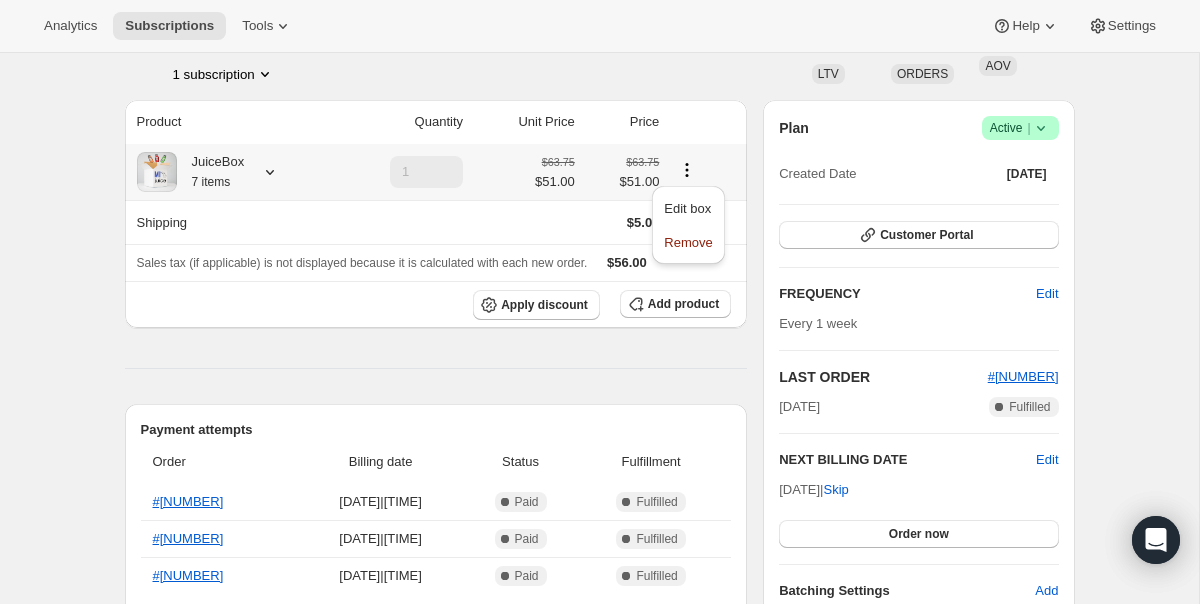 click at bounding box center (687, 170) 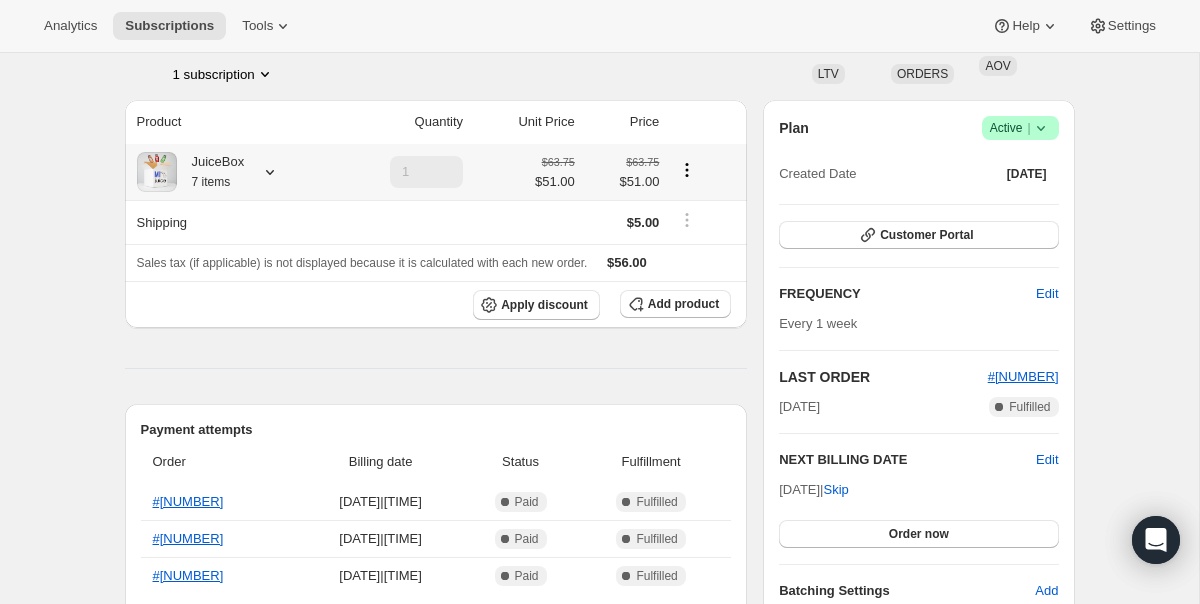 click at bounding box center [687, 170] 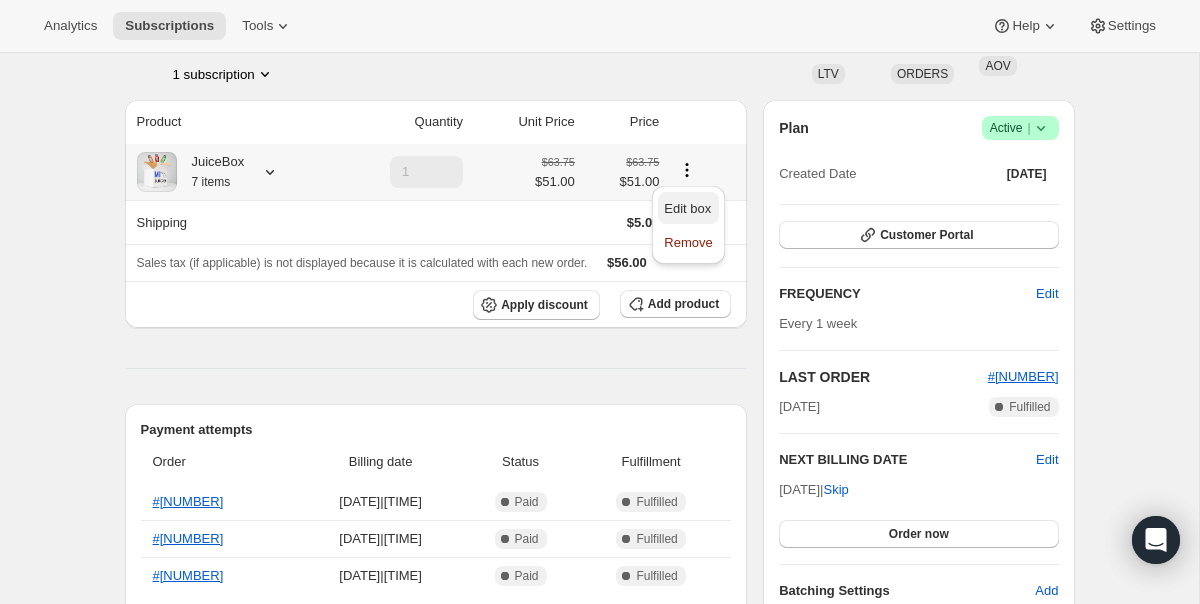 click on "Edit box" at bounding box center [688, 209] 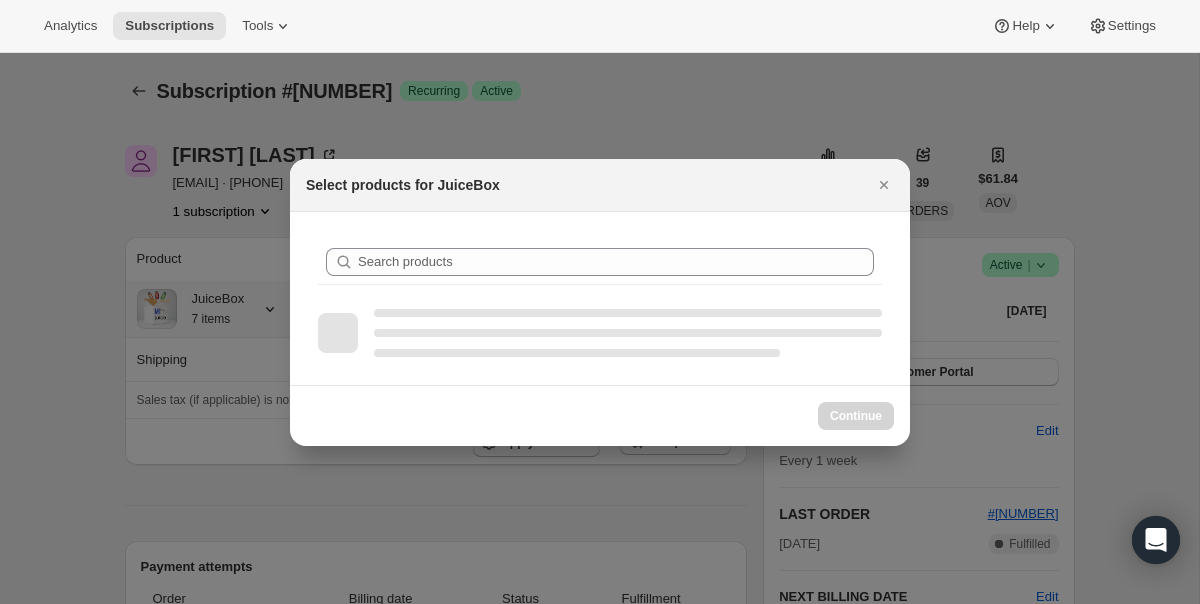 scroll, scrollTop: 0, scrollLeft: 0, axis: both 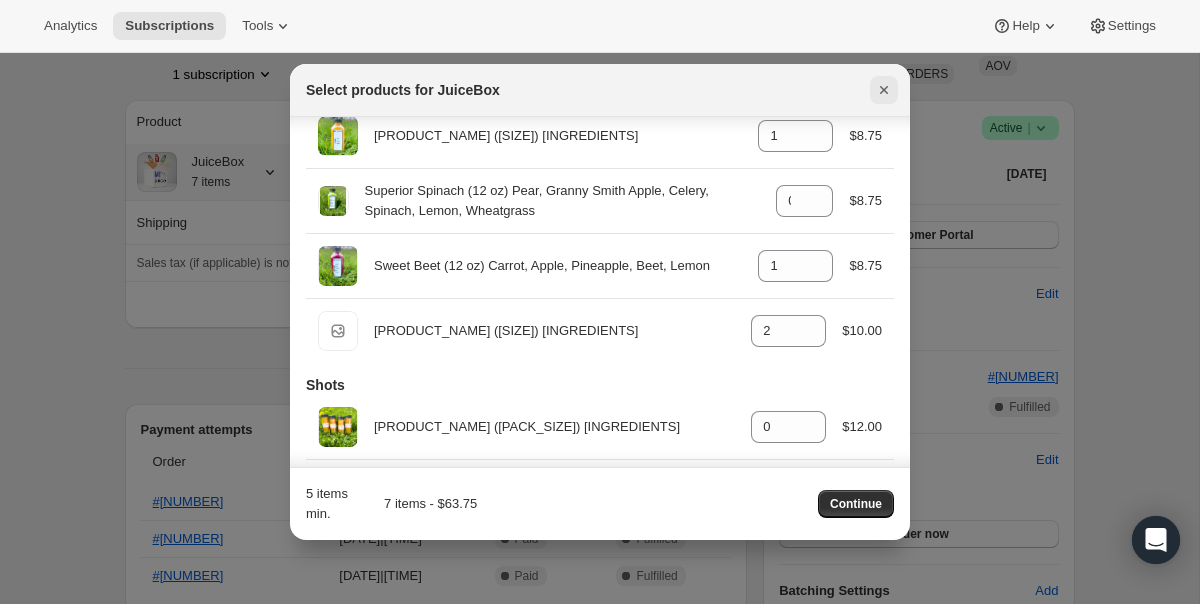 click at bounding box center (884, 90) 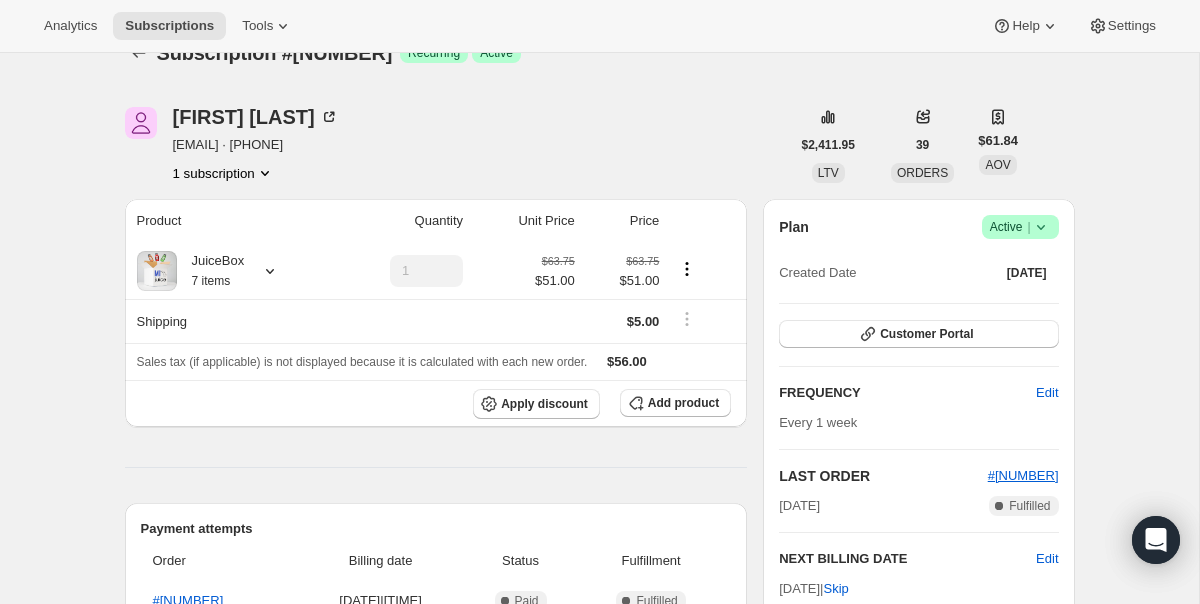 scroll, scrollTop: 0, scrollLeft: 0, axis: both 